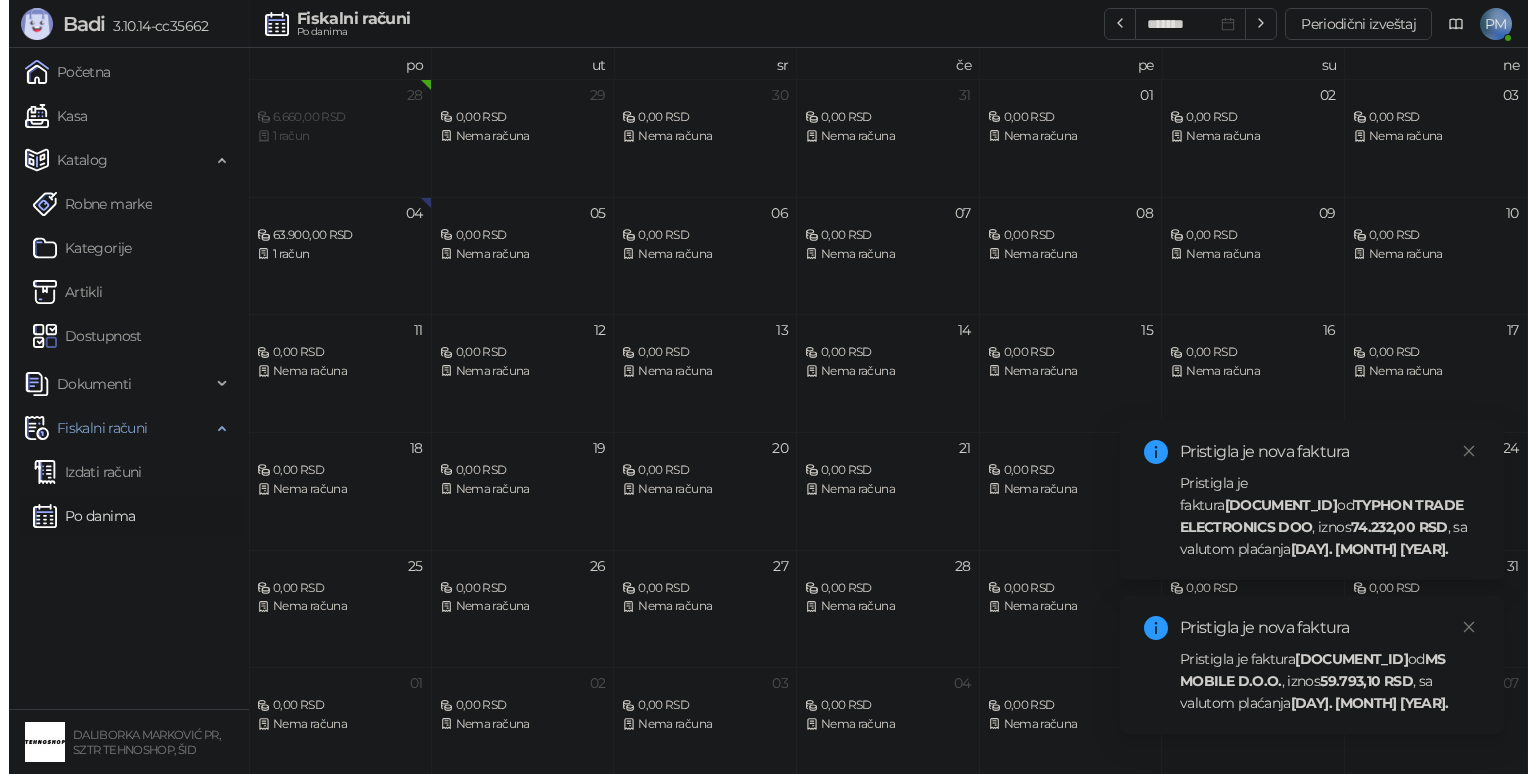 scroll, scrollTop: 0, scrollLeft: 0, axis: both 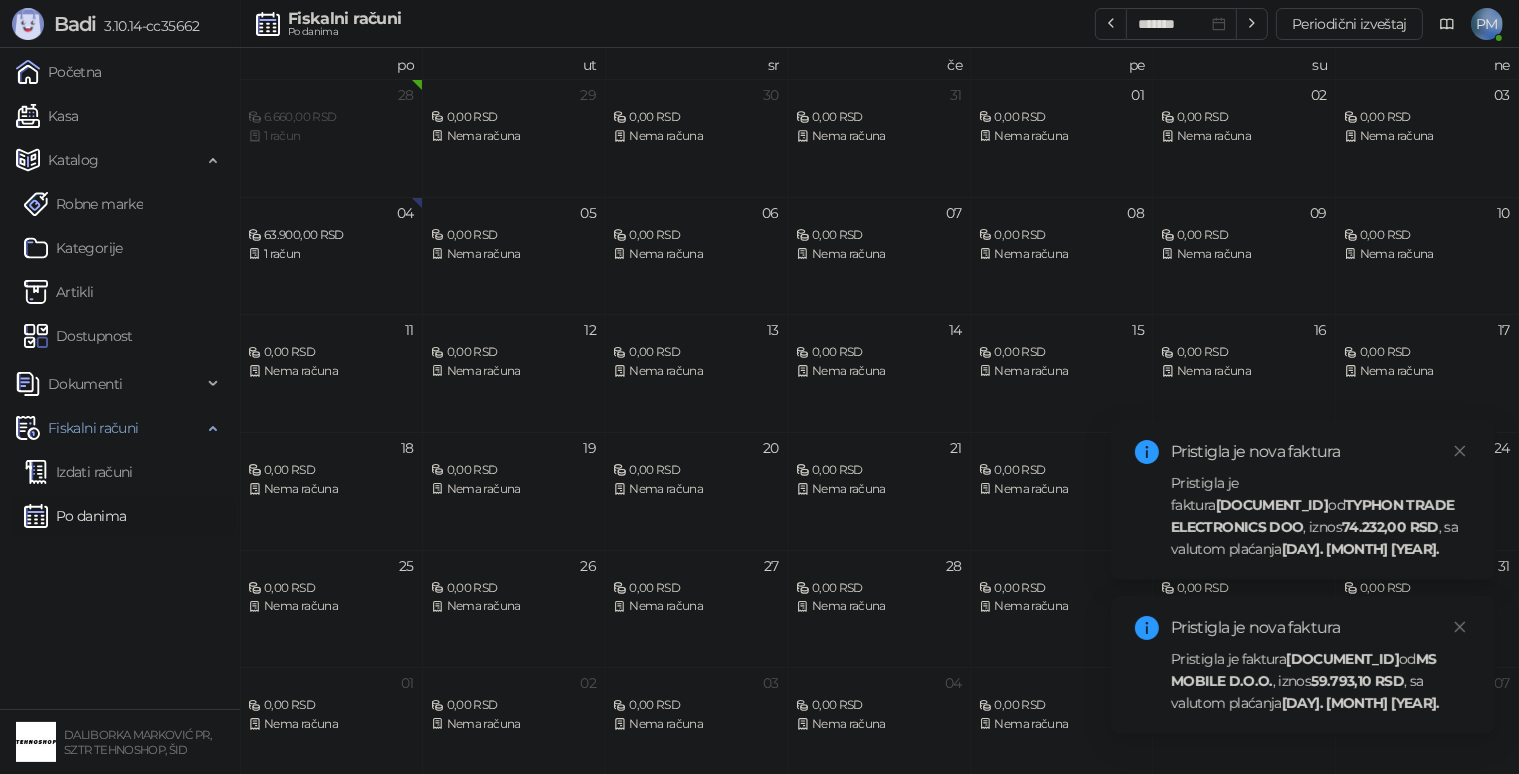 click on "Pristigla je faktura  [DOCUMENT_ID]  od  TYPHON TRADE ELECTRONICS DOO , iznos  74.232,00 RSD , sa valutom plaćanja  [DAY]. [MONTH] [YEAR]." at bounding box center [1321, 516] 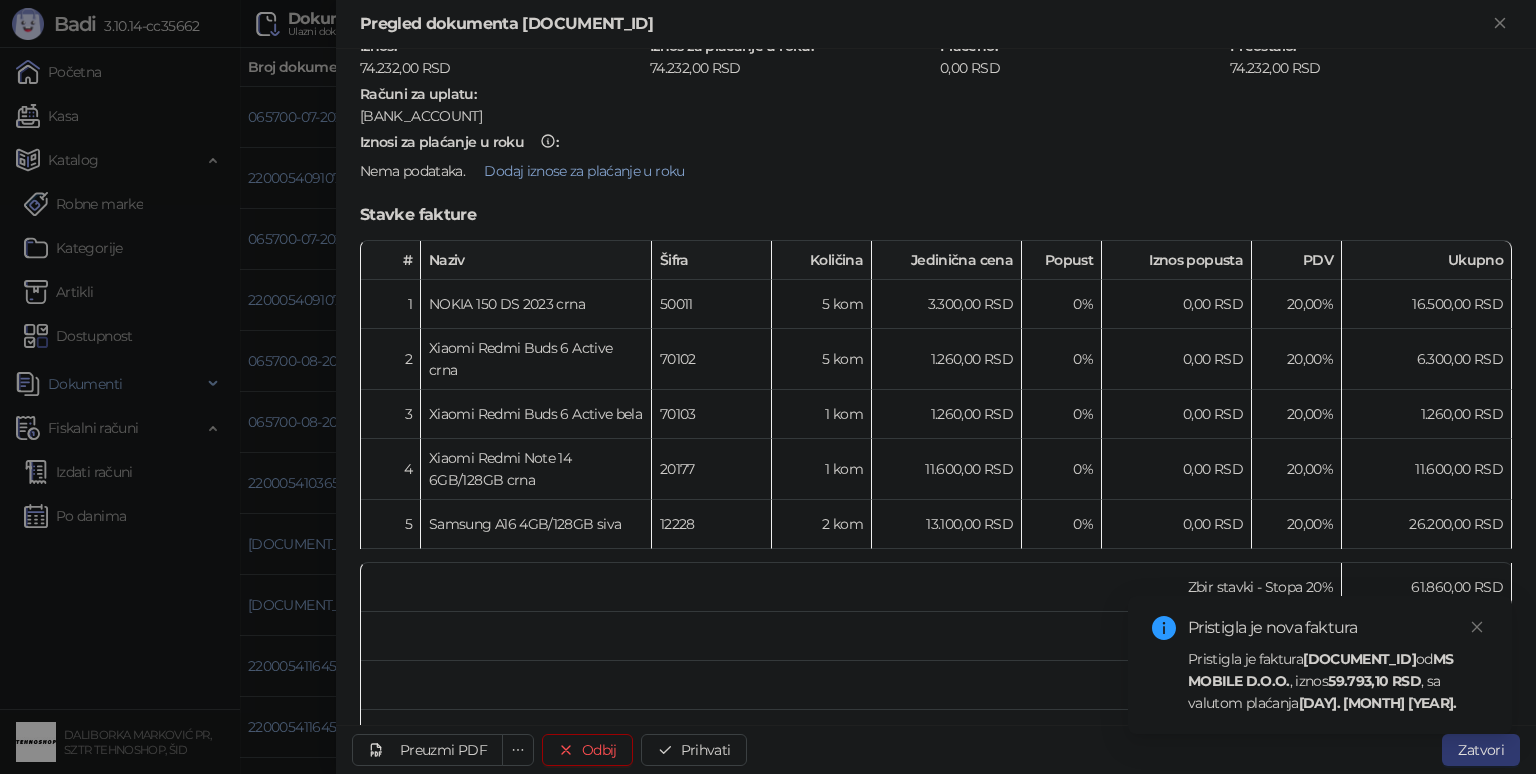 scroll, scrollTop: 200, scrollLeft: 0, axis: vertical 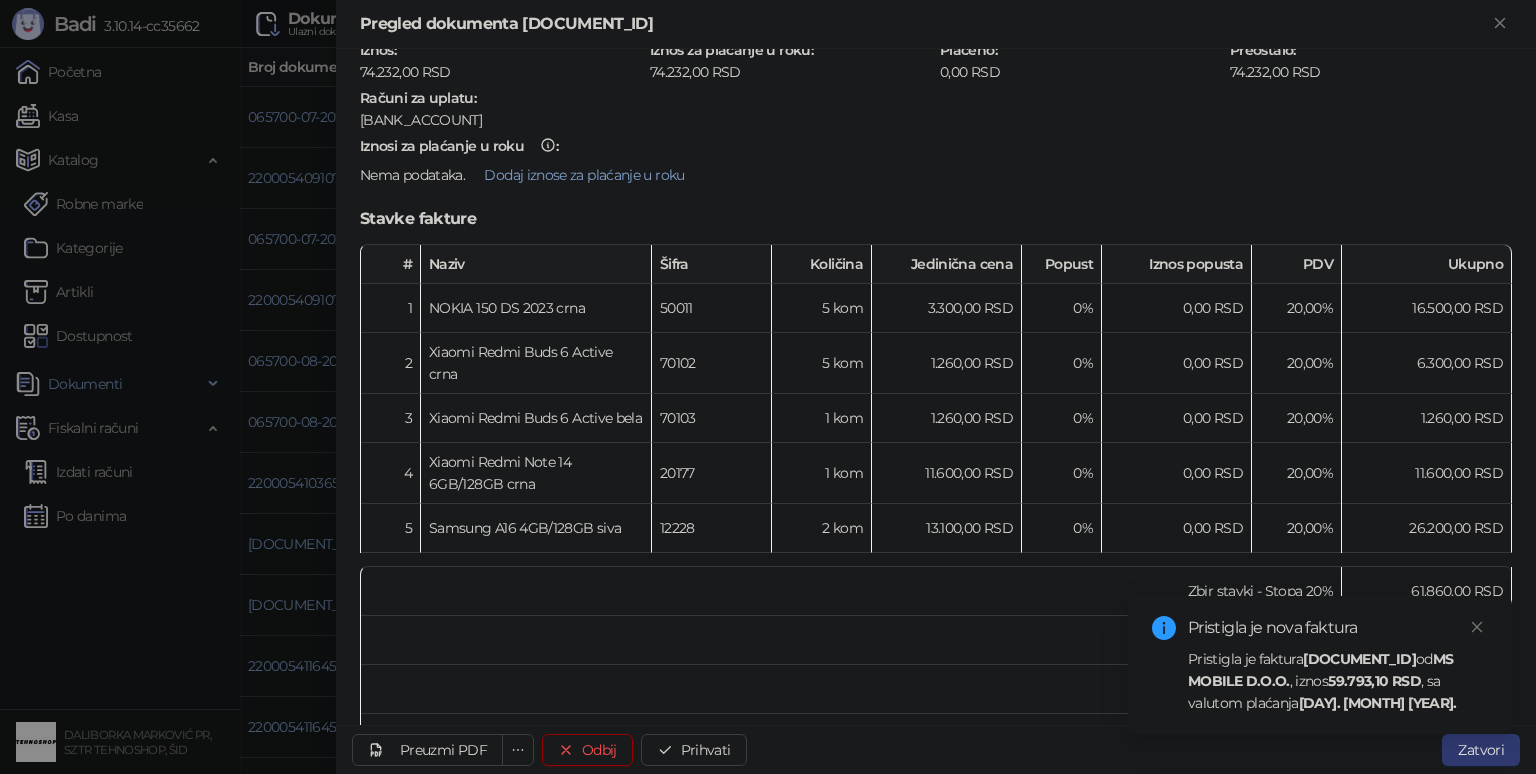 click at bounding box center (768, 387) 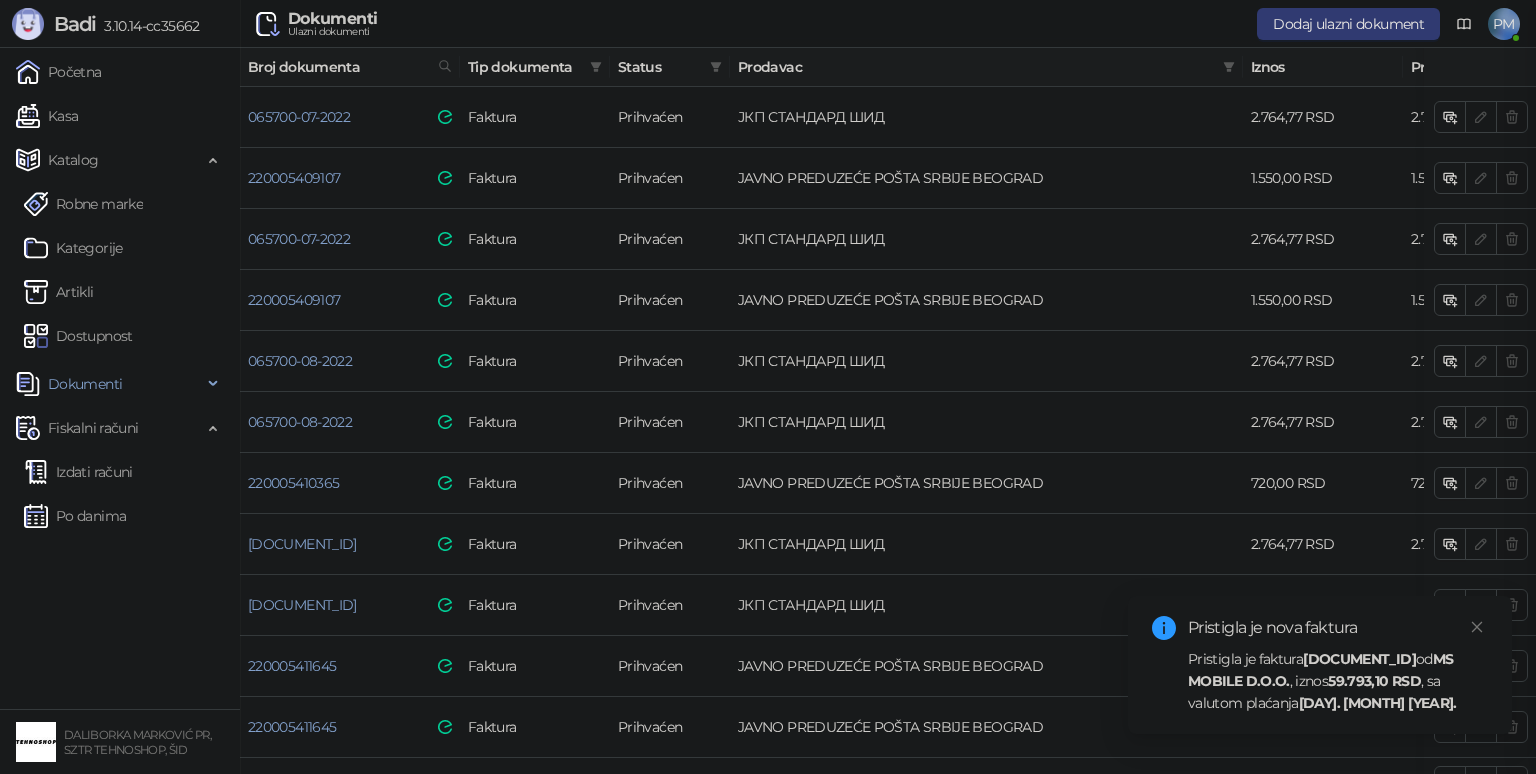 click at bounding box center (768, 387) 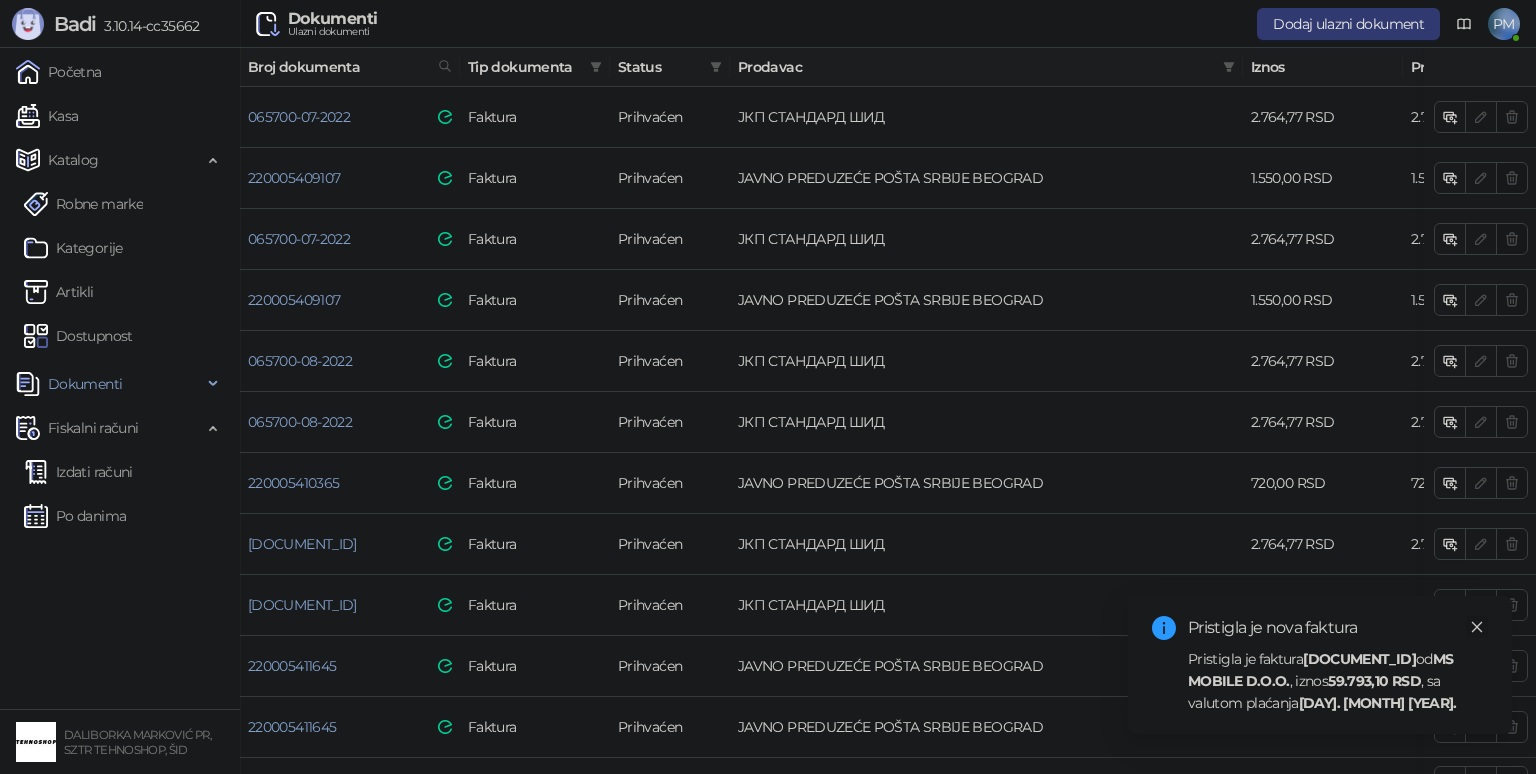 click 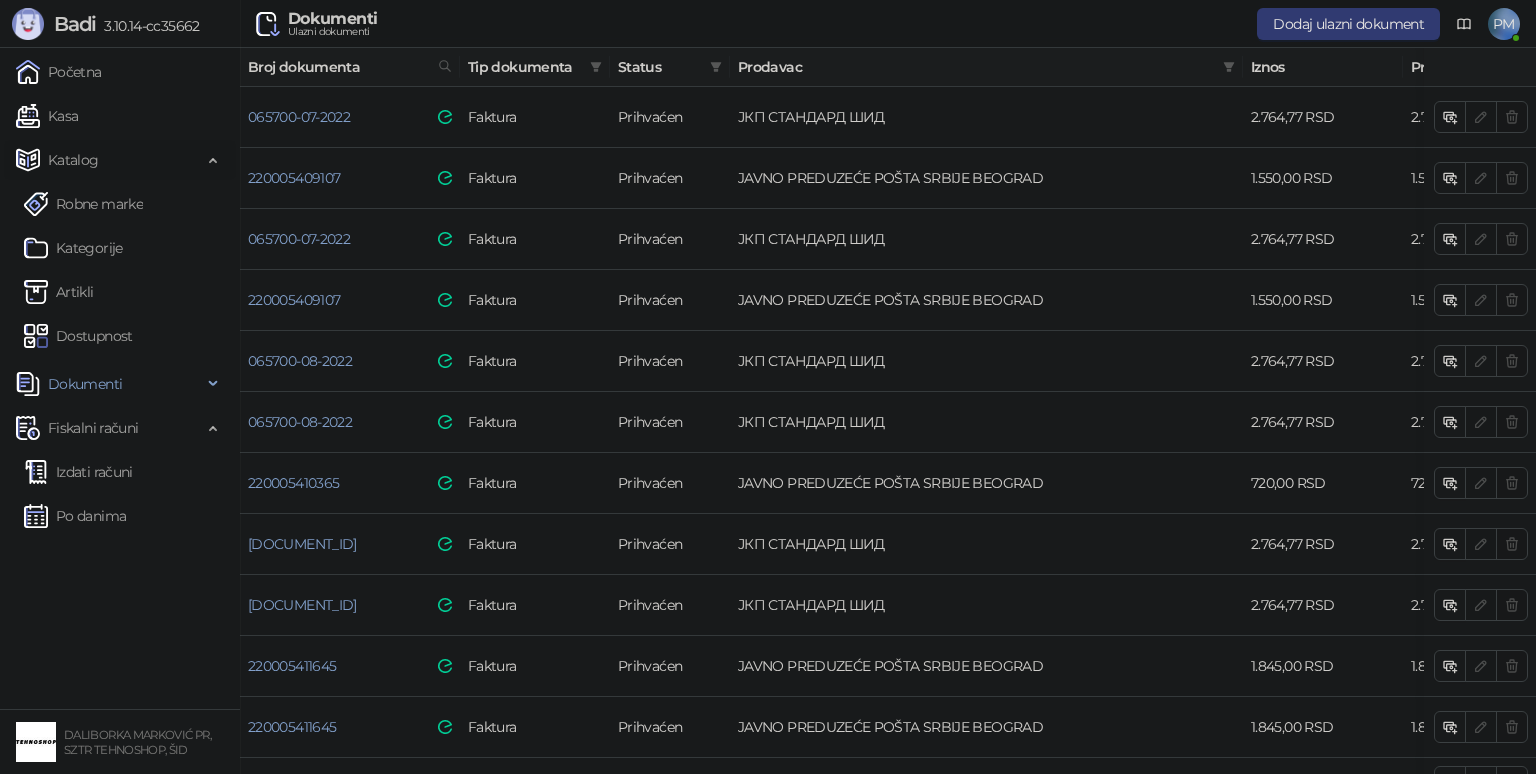 click on "Katalog" at bounding box center [73, 160] 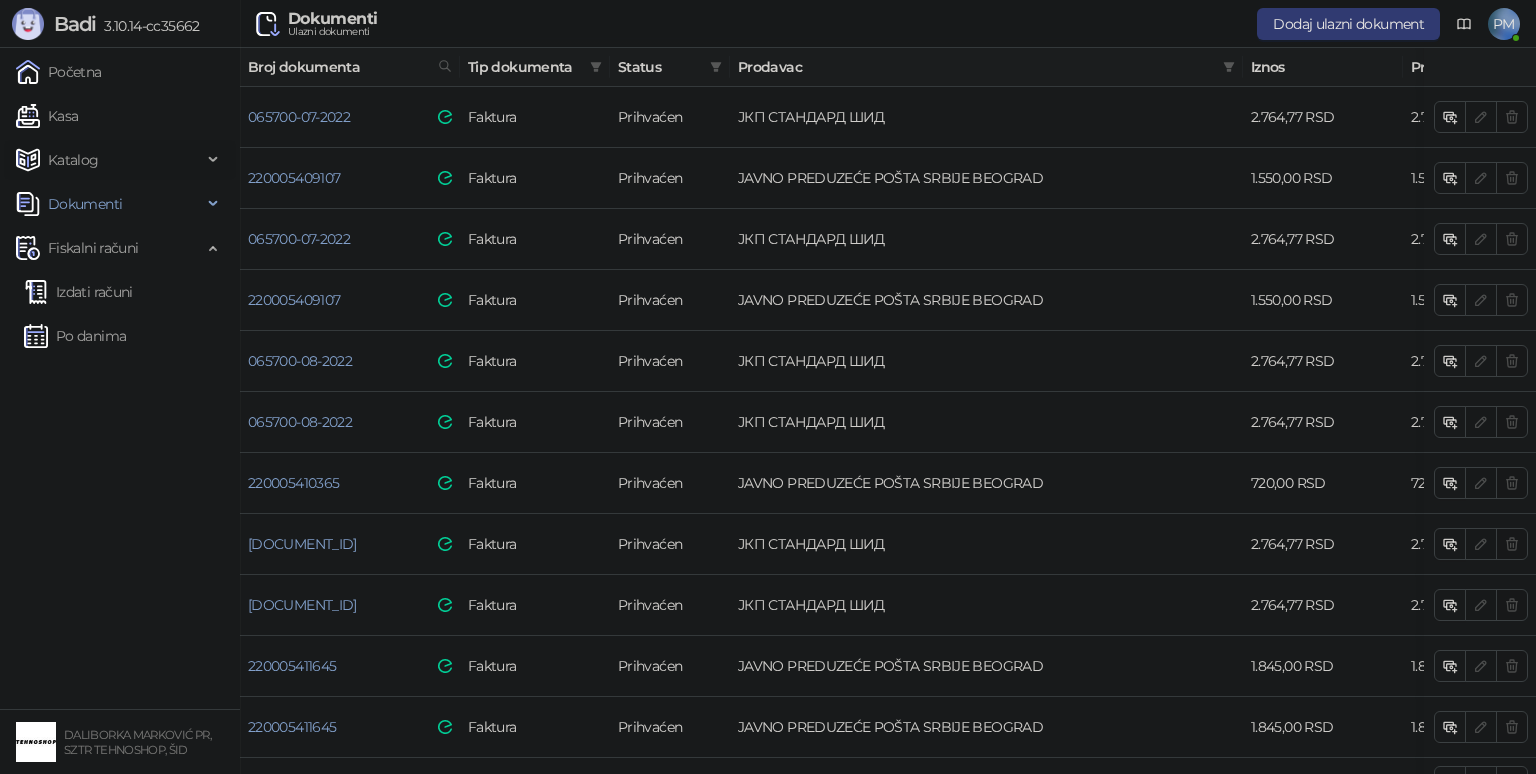 click on "Katalog" at bounding box center (73, 160) 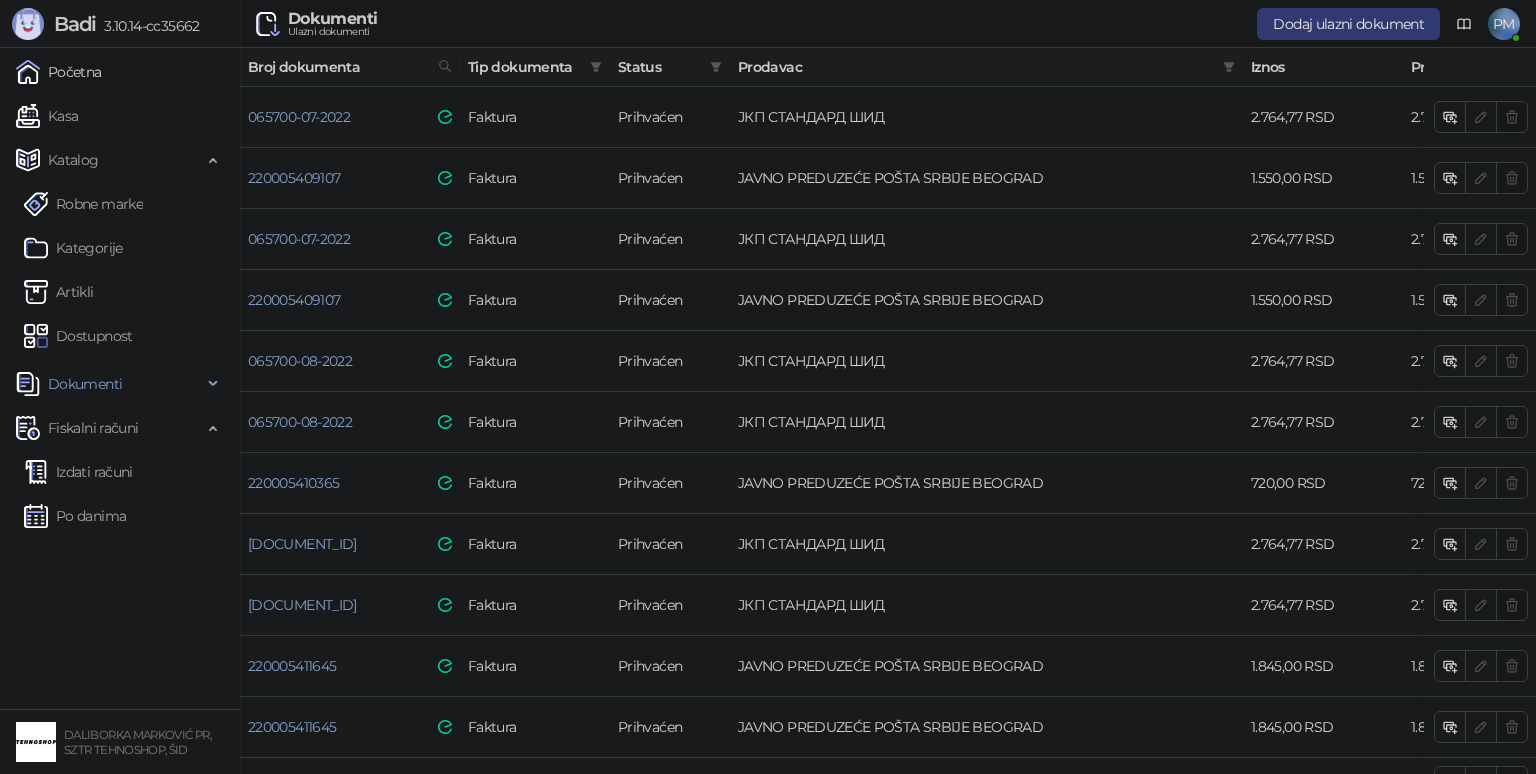 click on "Početna" at bounding box center [59, 72] 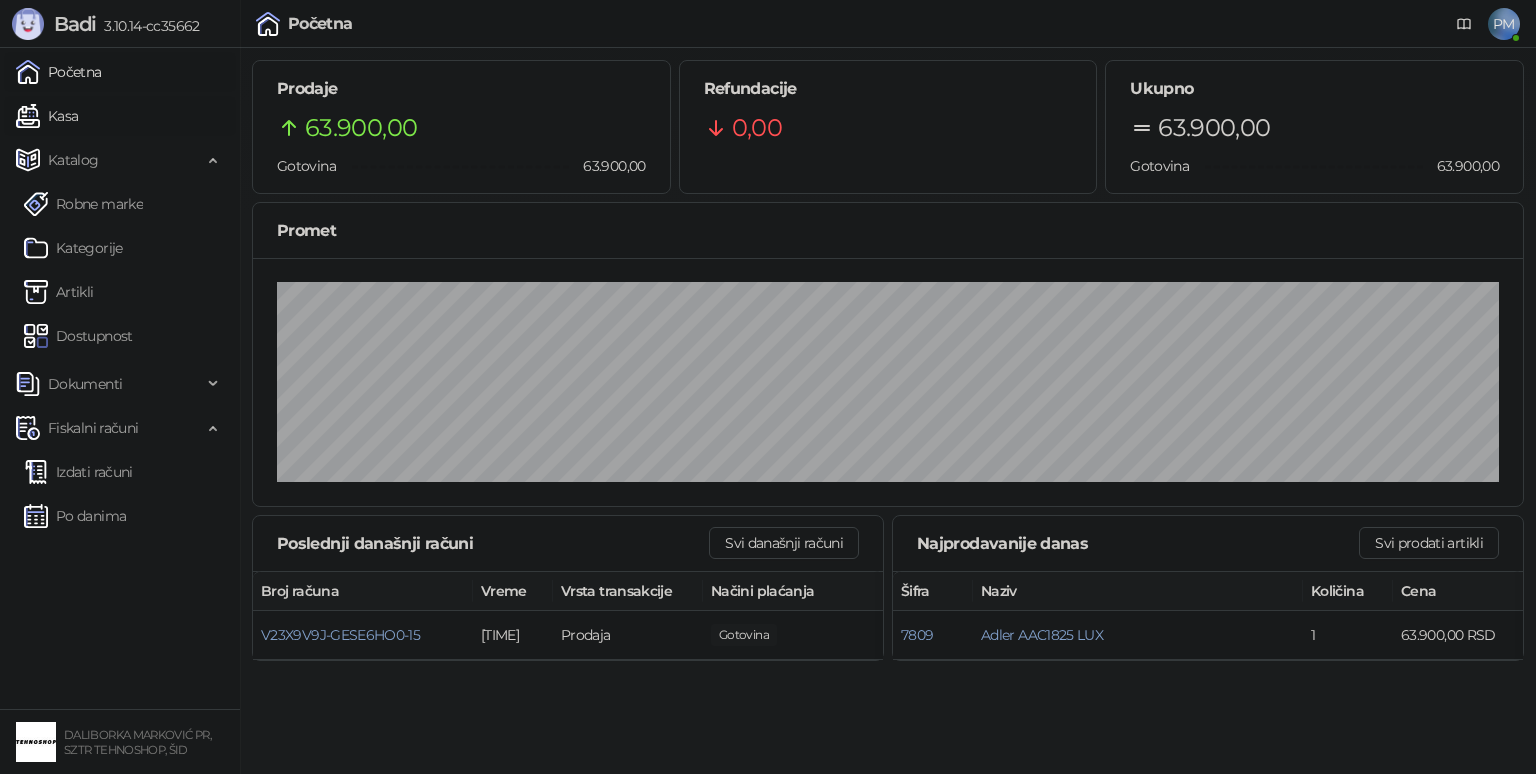 click on "Kasa" at bounding box center [47, 116] 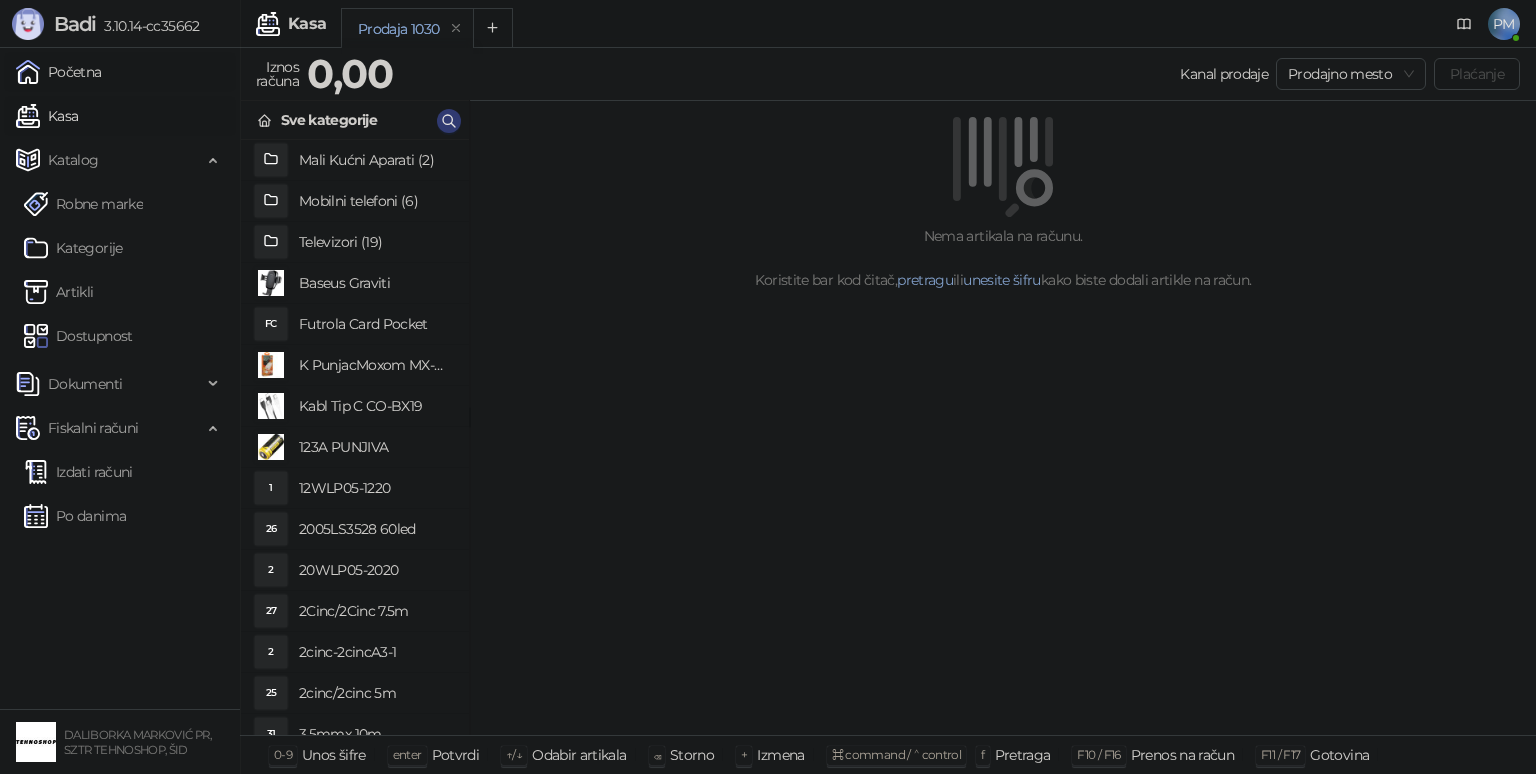 click on "Početna" at bounding box center [59, 72] 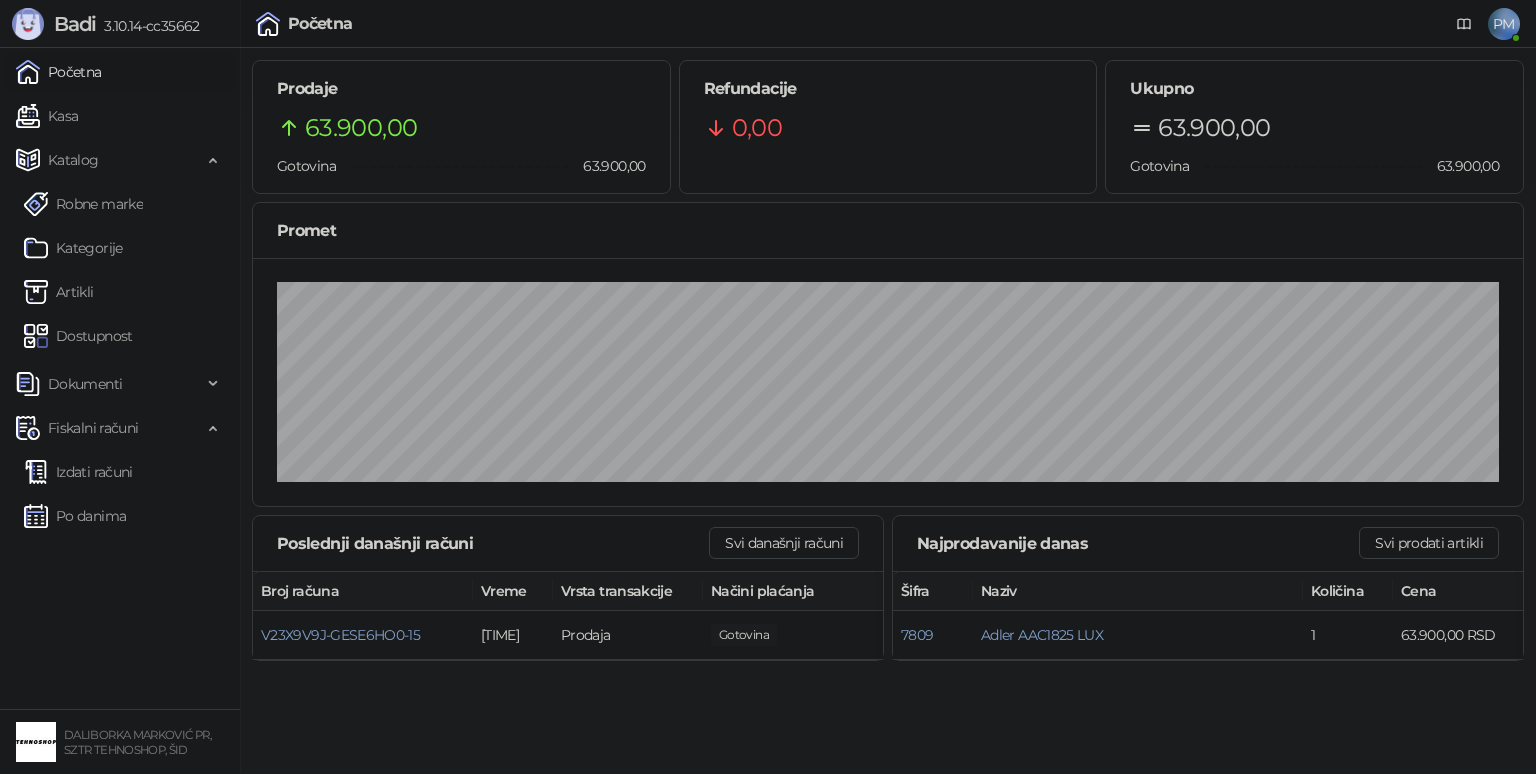 click on "63.900,00" at bounding box center (361, 128) 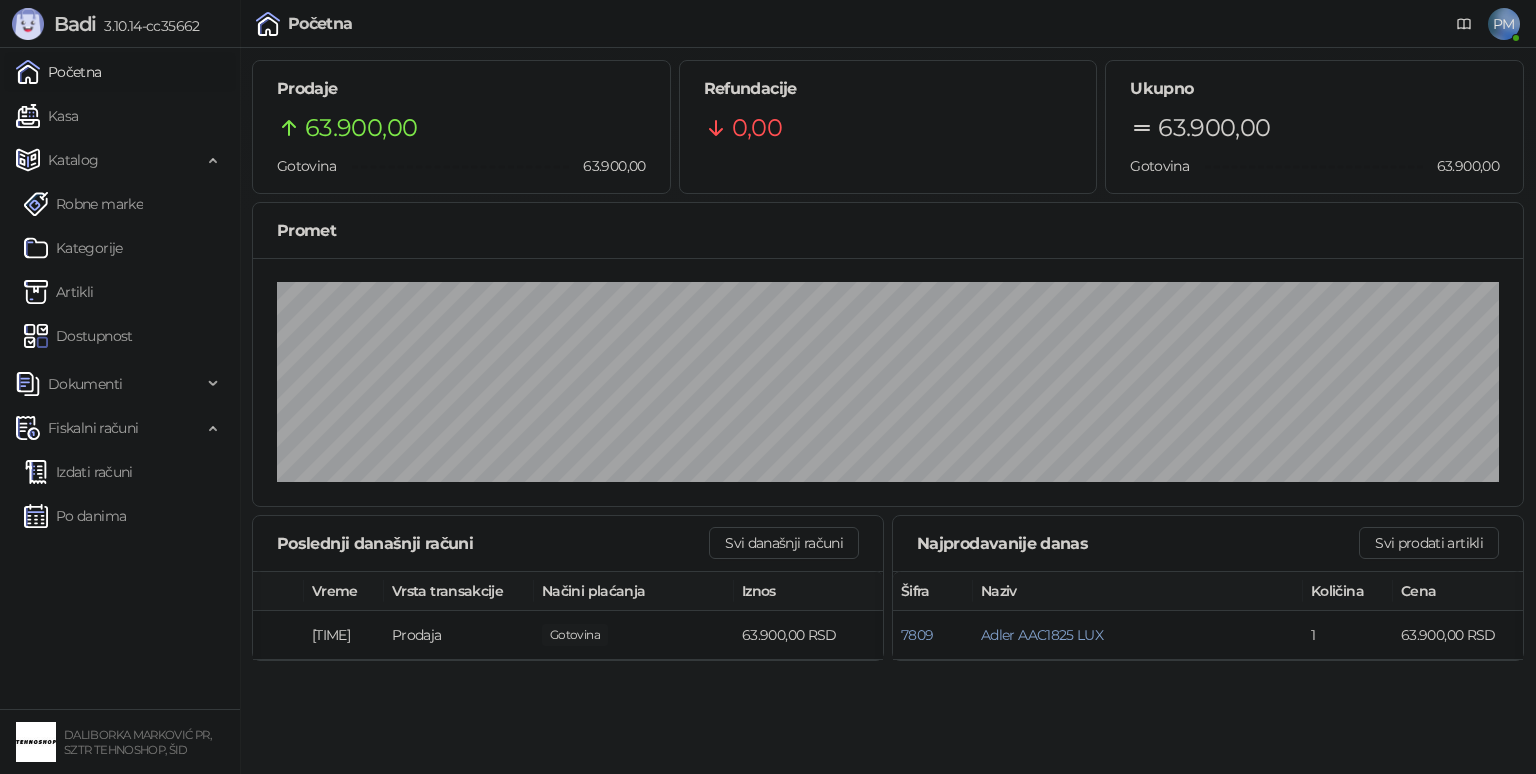 scroll, scrollTop: 0, scrollLeft: 0, axis: both 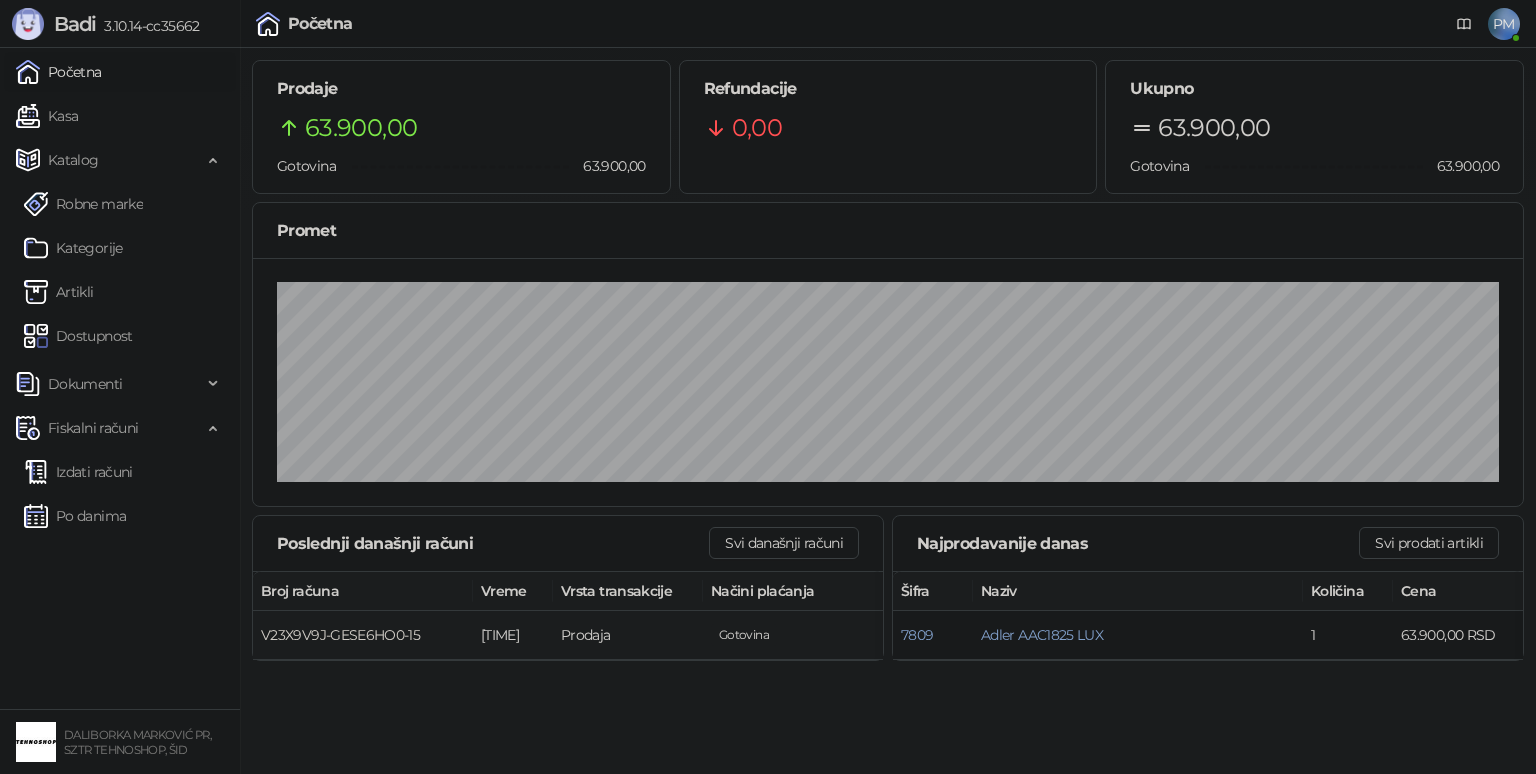click on "V23X9V9J-GESE6HO0-15" at bounding box center [340, 635] 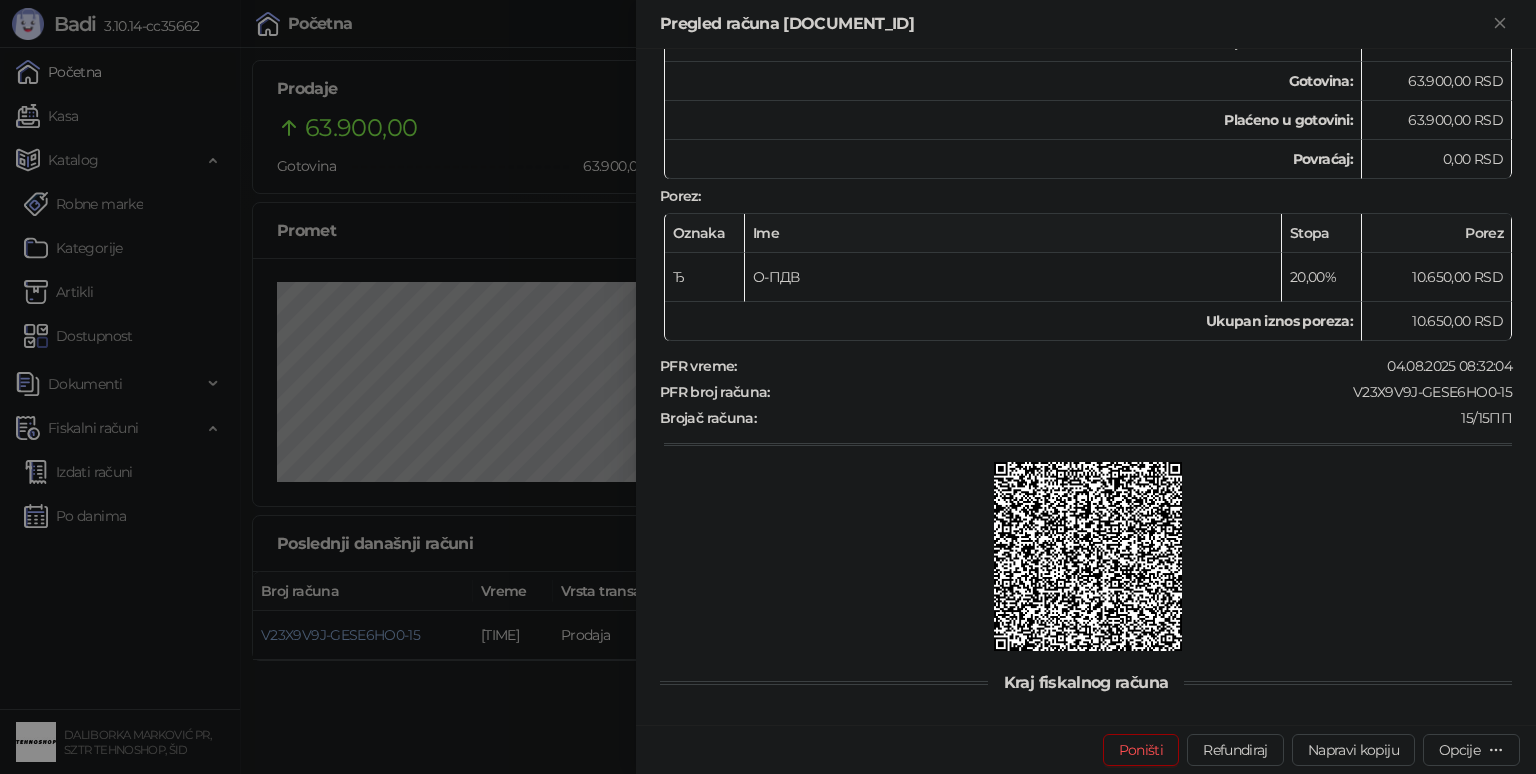 scroll, scrollTop: 422, scrollLeft: 0, axis: vertical 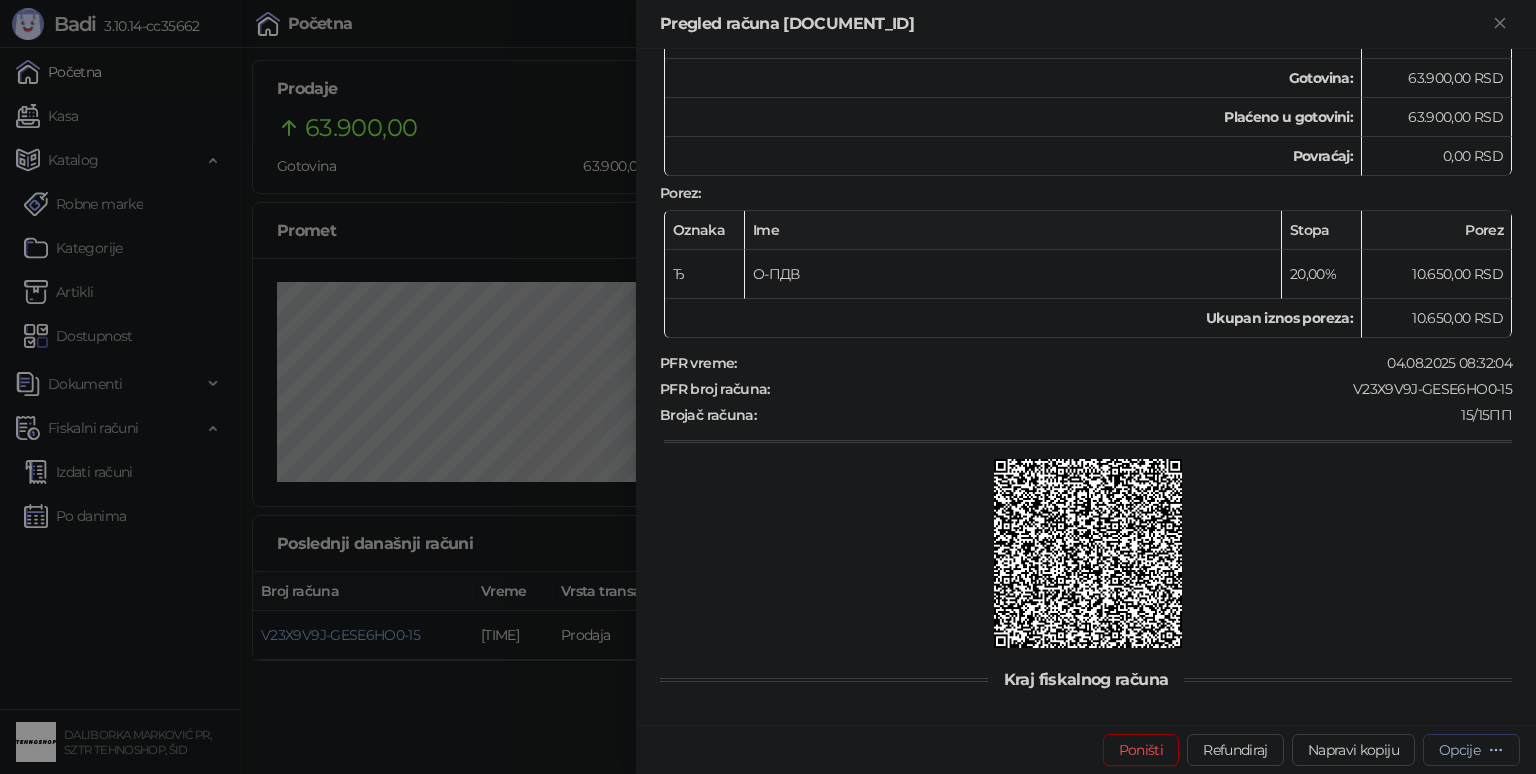 click on "Opcije" at bounding box center [1471, 749] 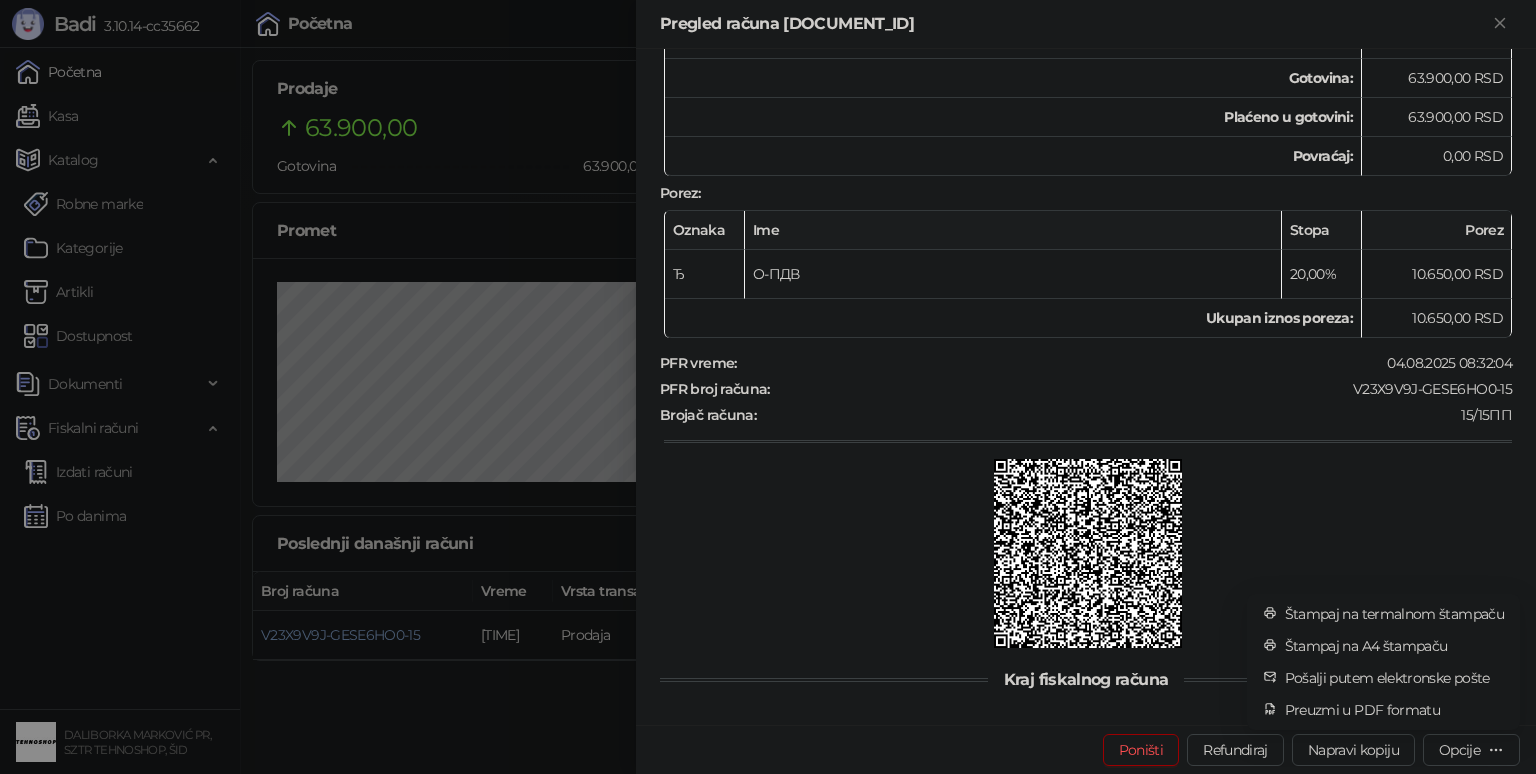 click at bounding box center (768, 387) 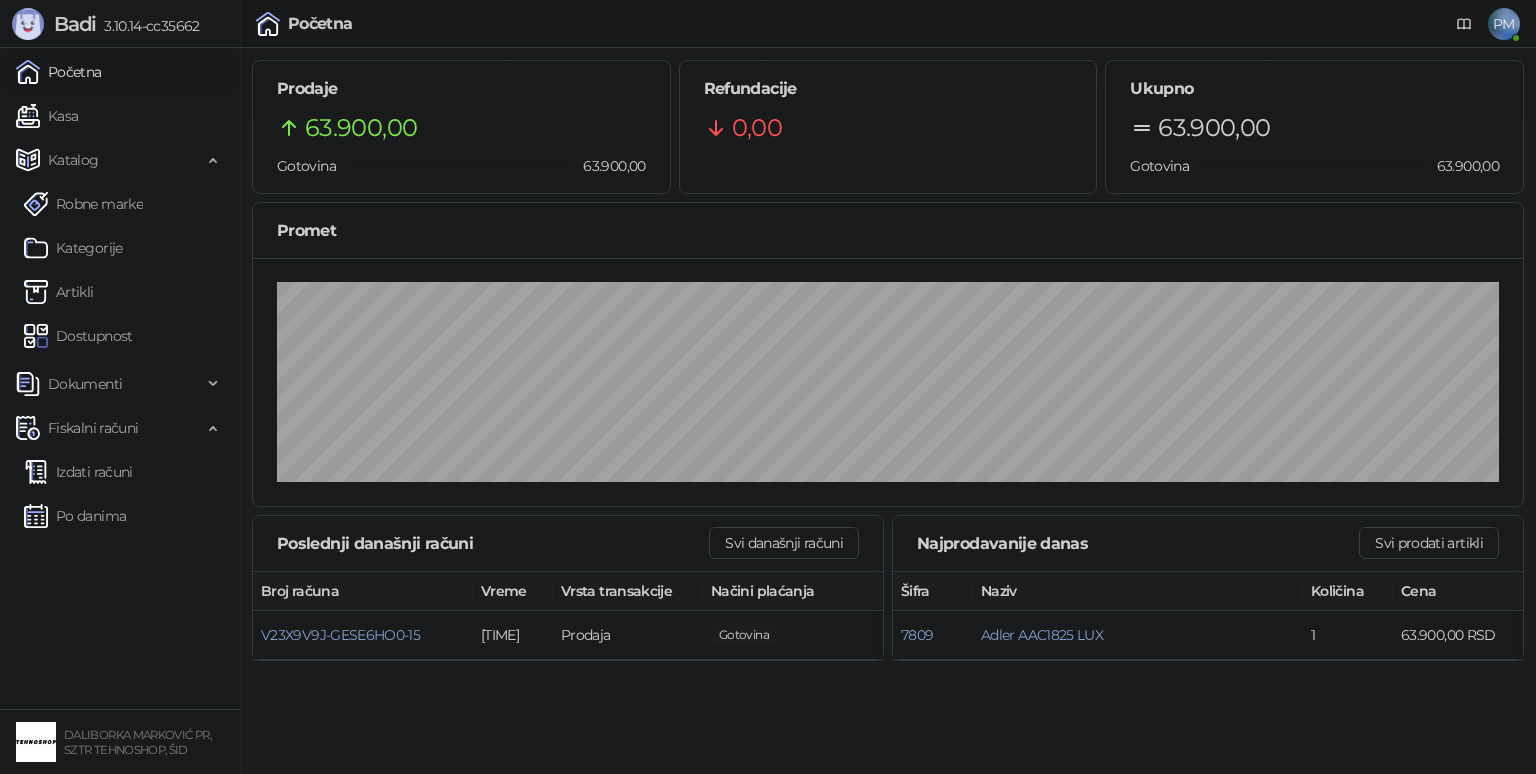 click on "Početna" at bounding box center [59, 72] 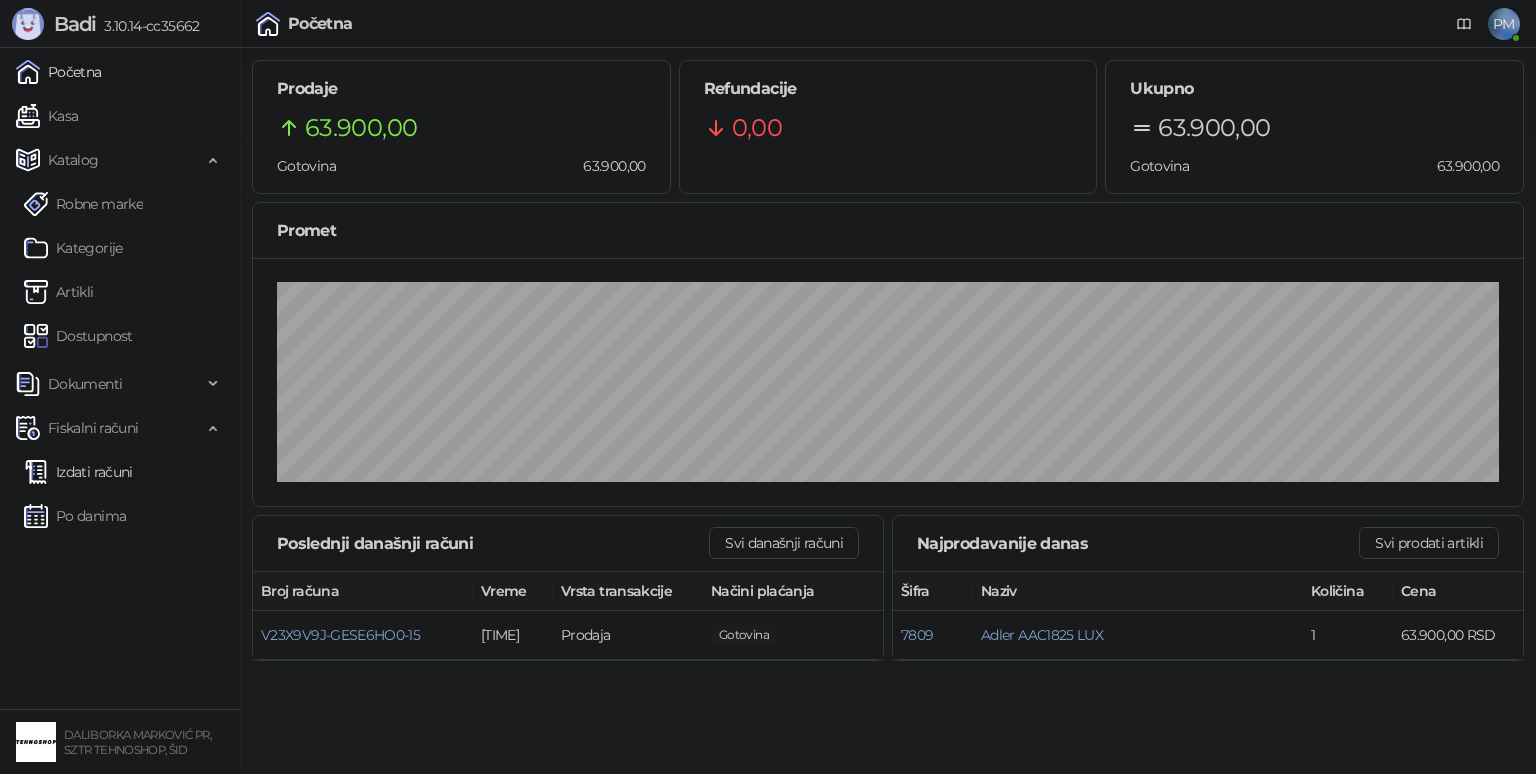 click on "Izdati računi" at bounding box center (78, 472) 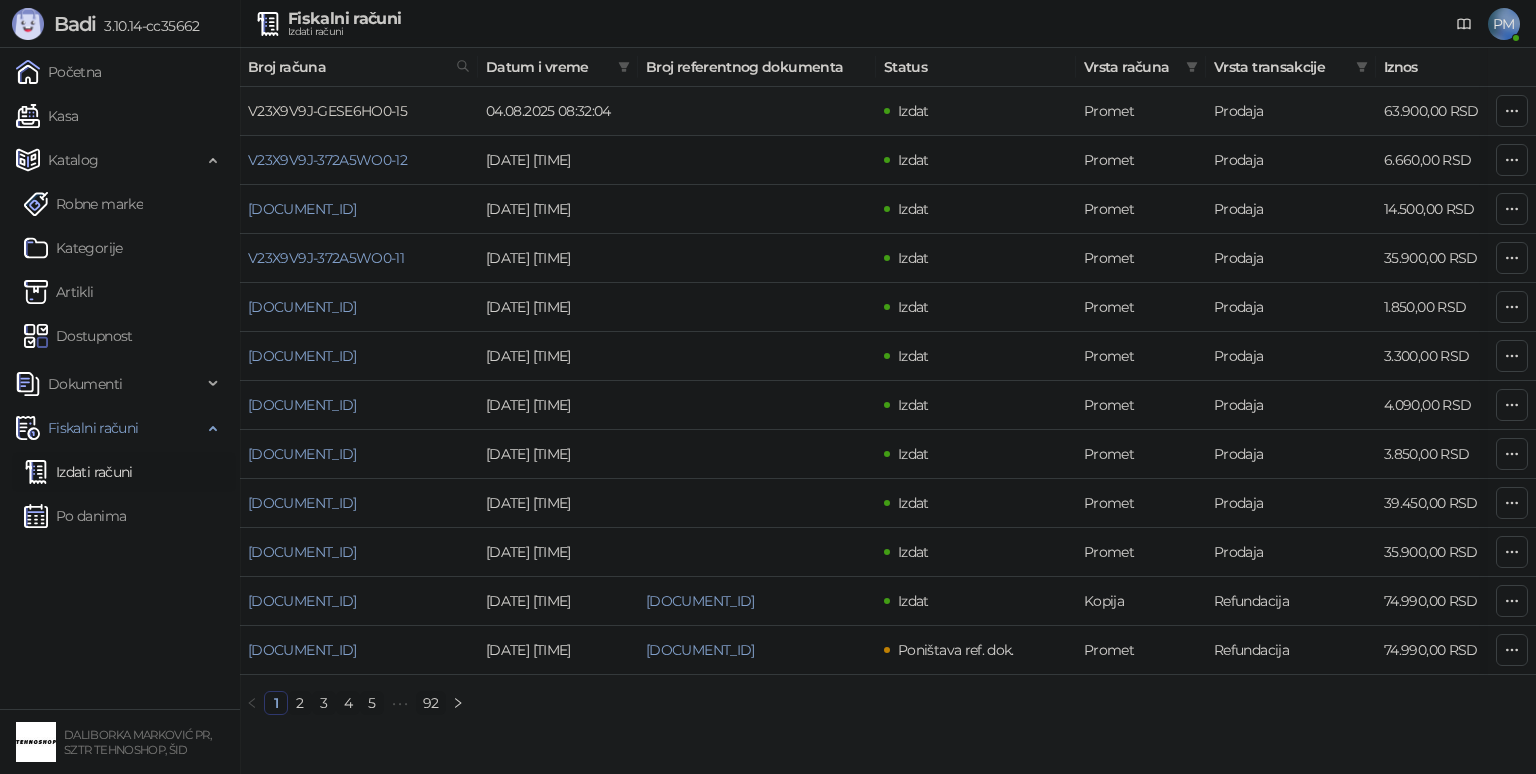 click on "V23X9V9J-GESE6HO0-15" at bounding box center (327, 111) 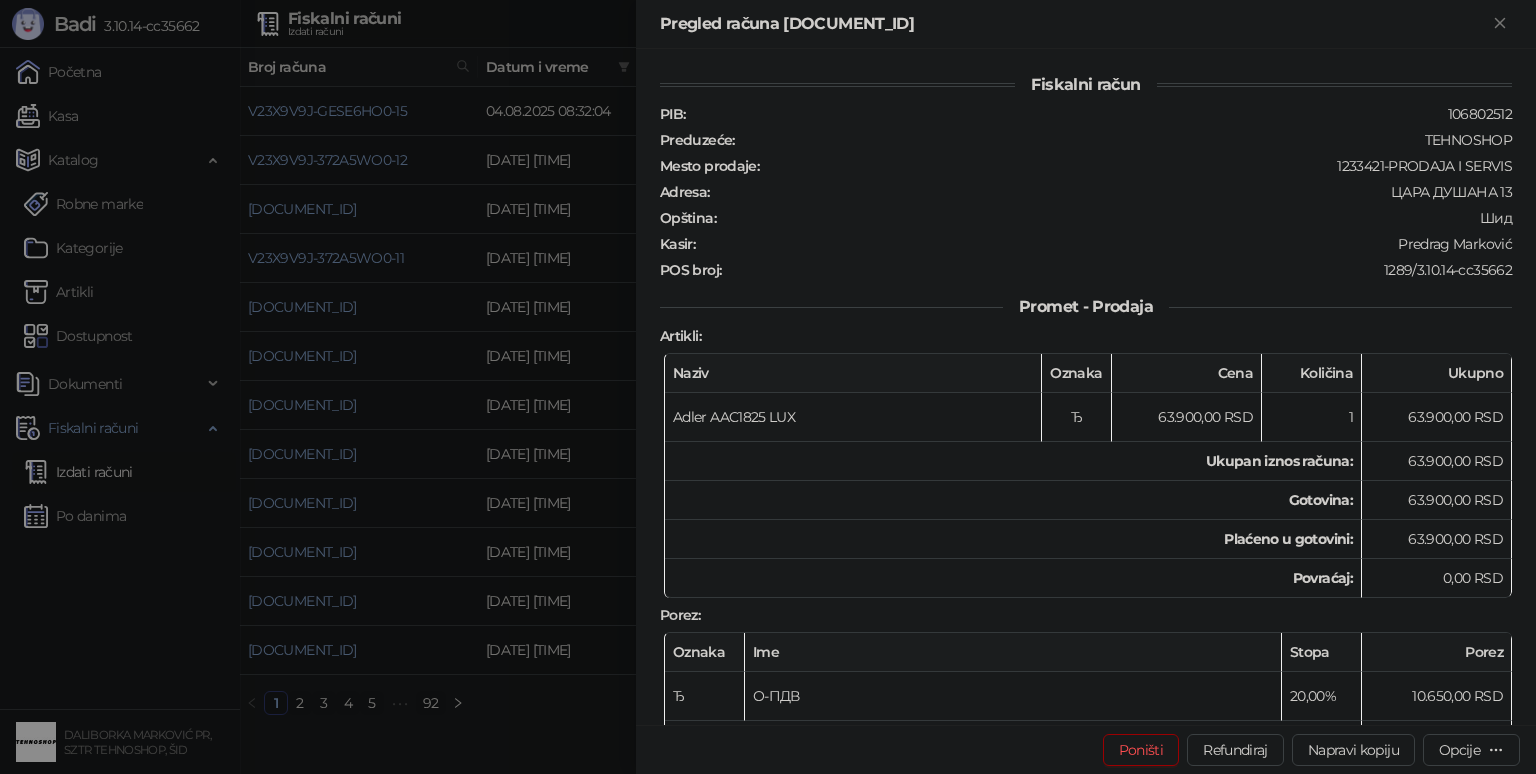 click at bounding box center (768, 387) 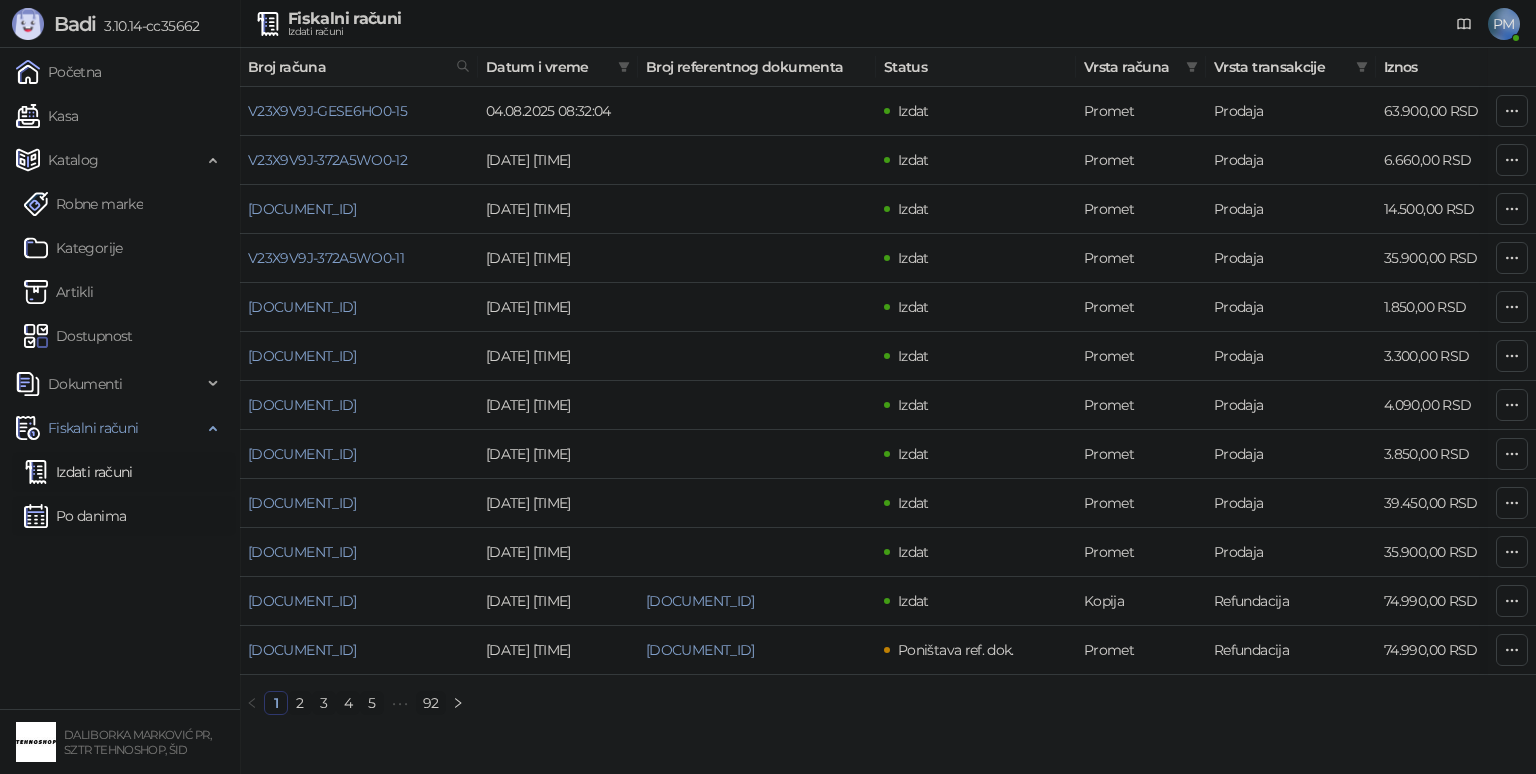click on "Po danima" at bounding box center (75, 516) 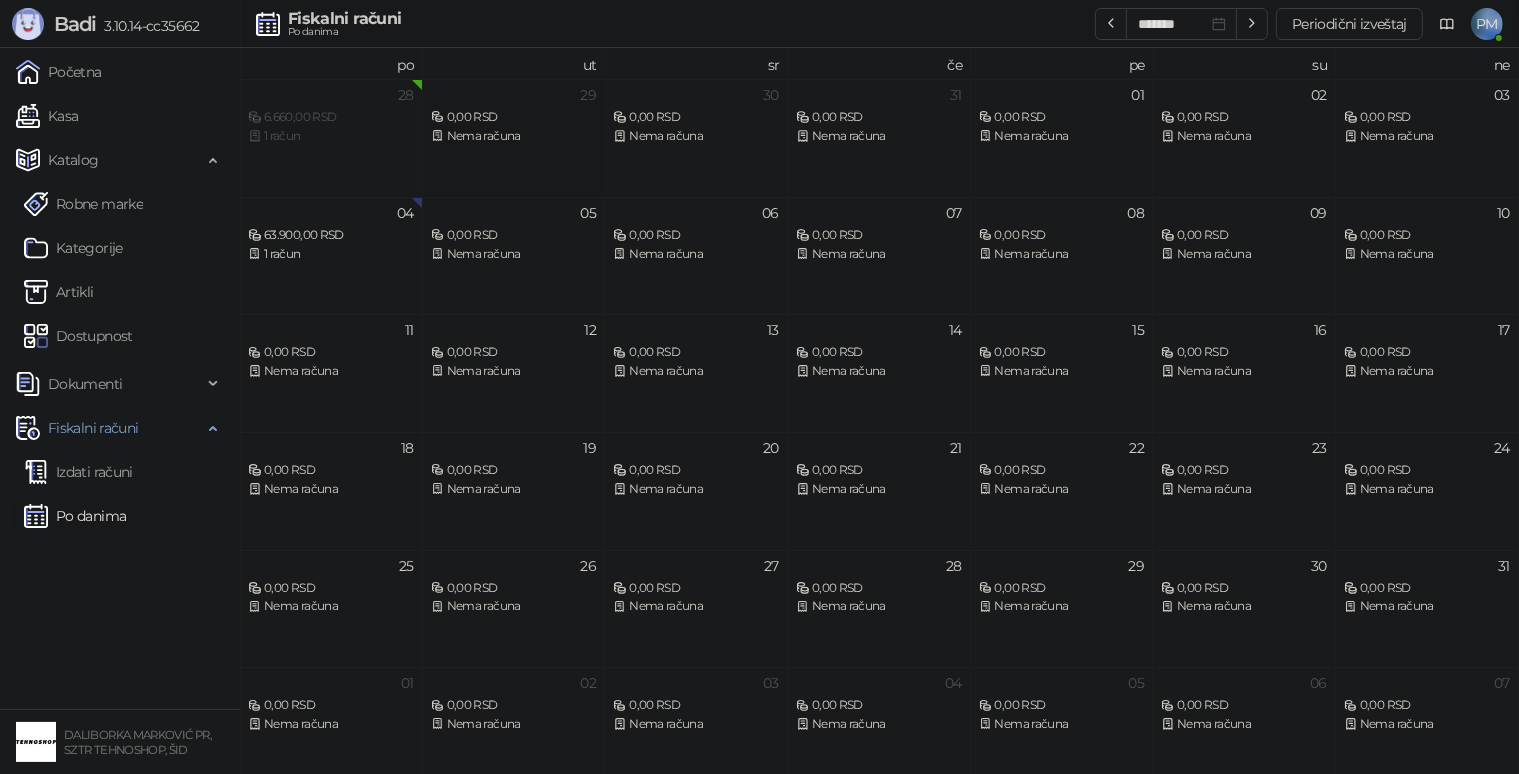 click on "0,00 RSD" at bounding box center (514, 117) 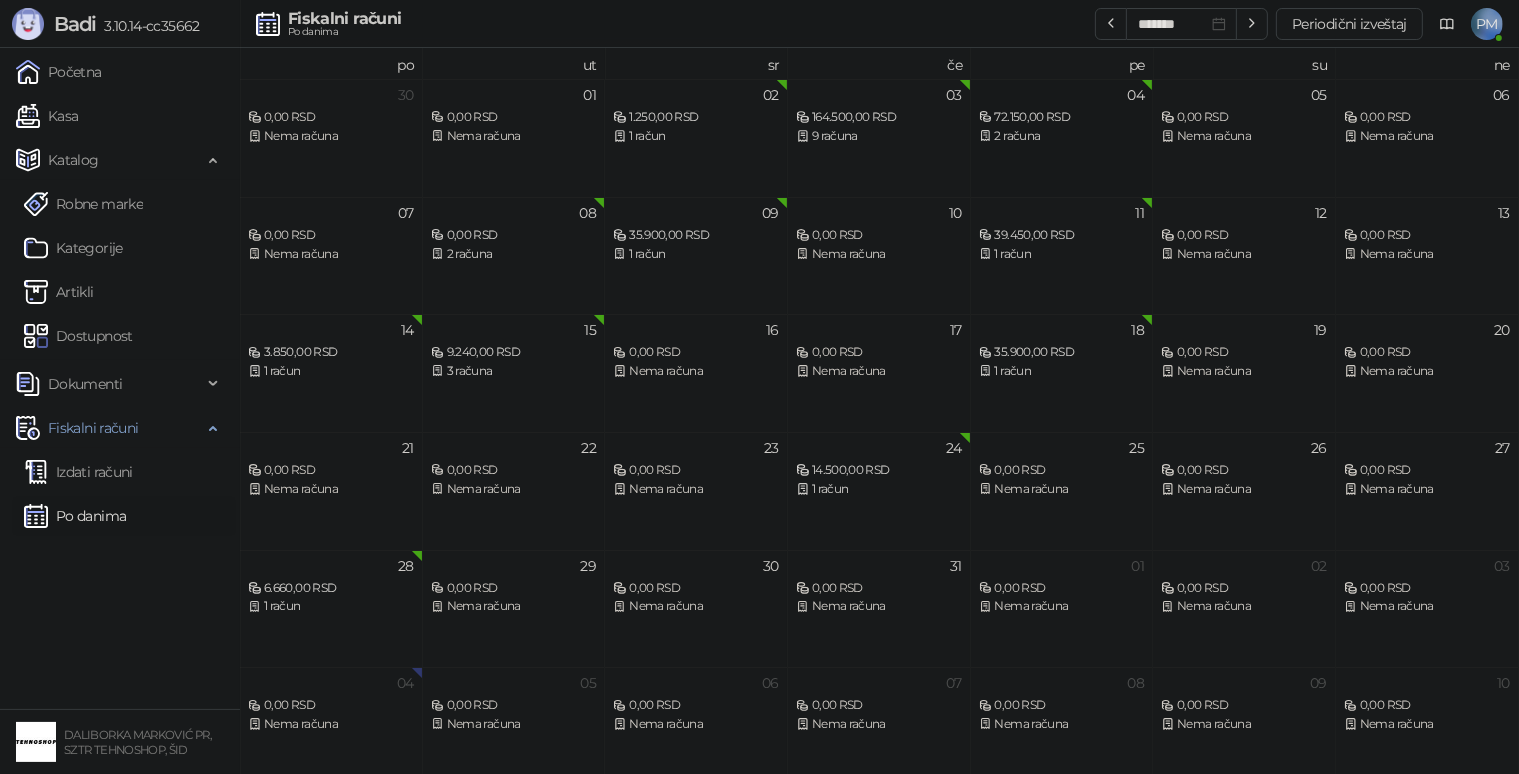 click on "2 računa" at bounding box center (1062, 136) 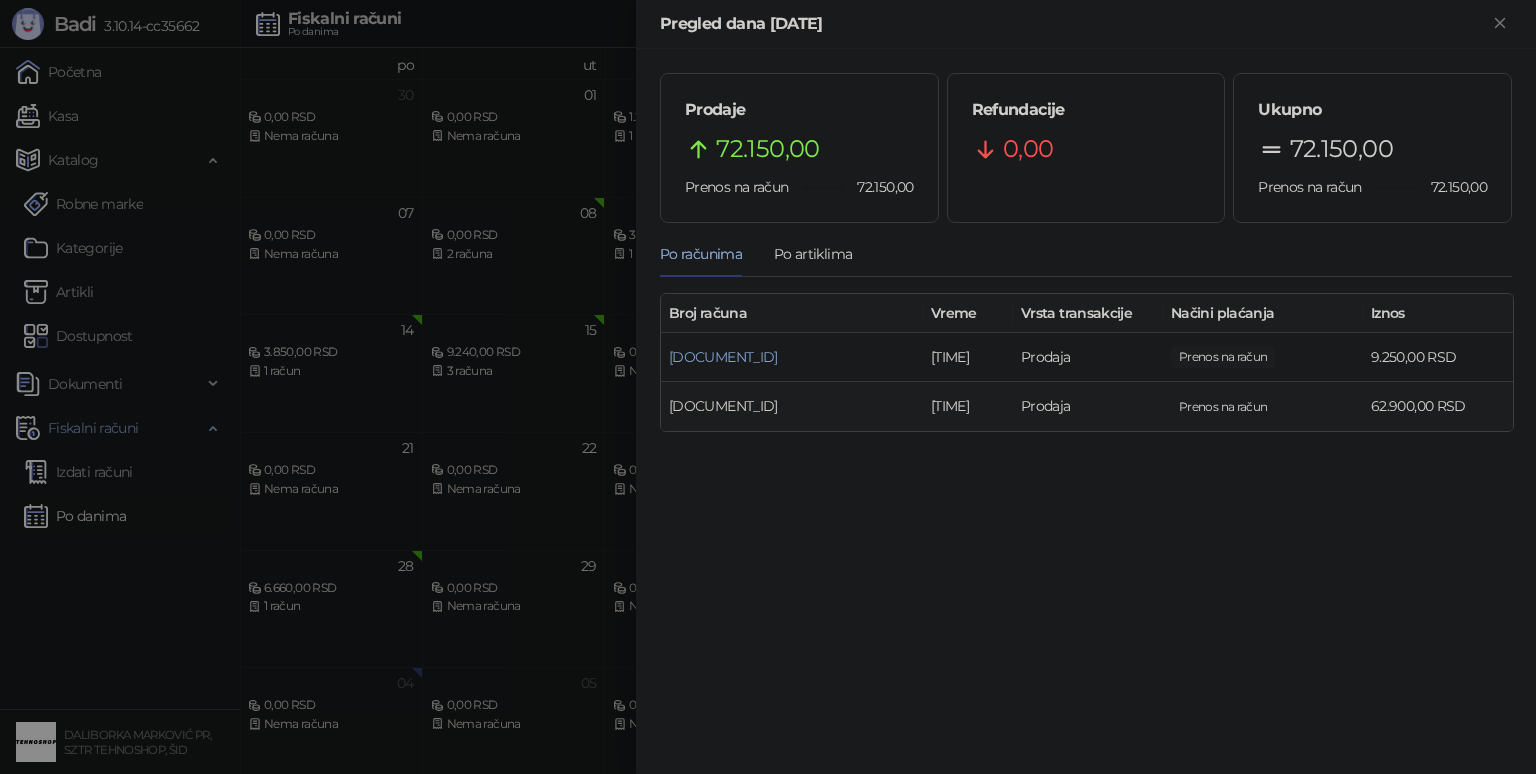 click on "[DOCUMENT_ID]" at bounding box center (723, 406) 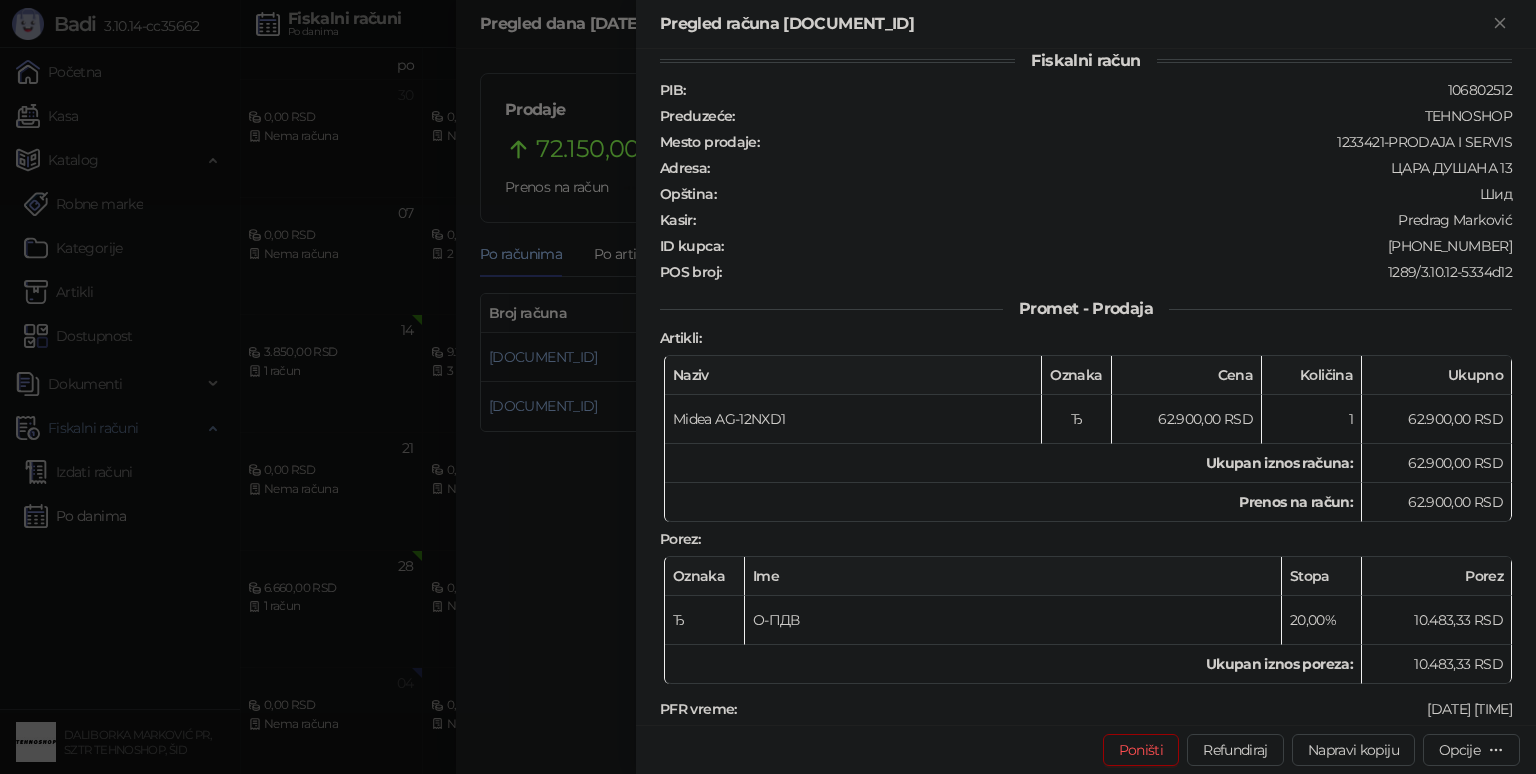 scroll, scrollTop: 0, scrollLeft: 0, axis: both 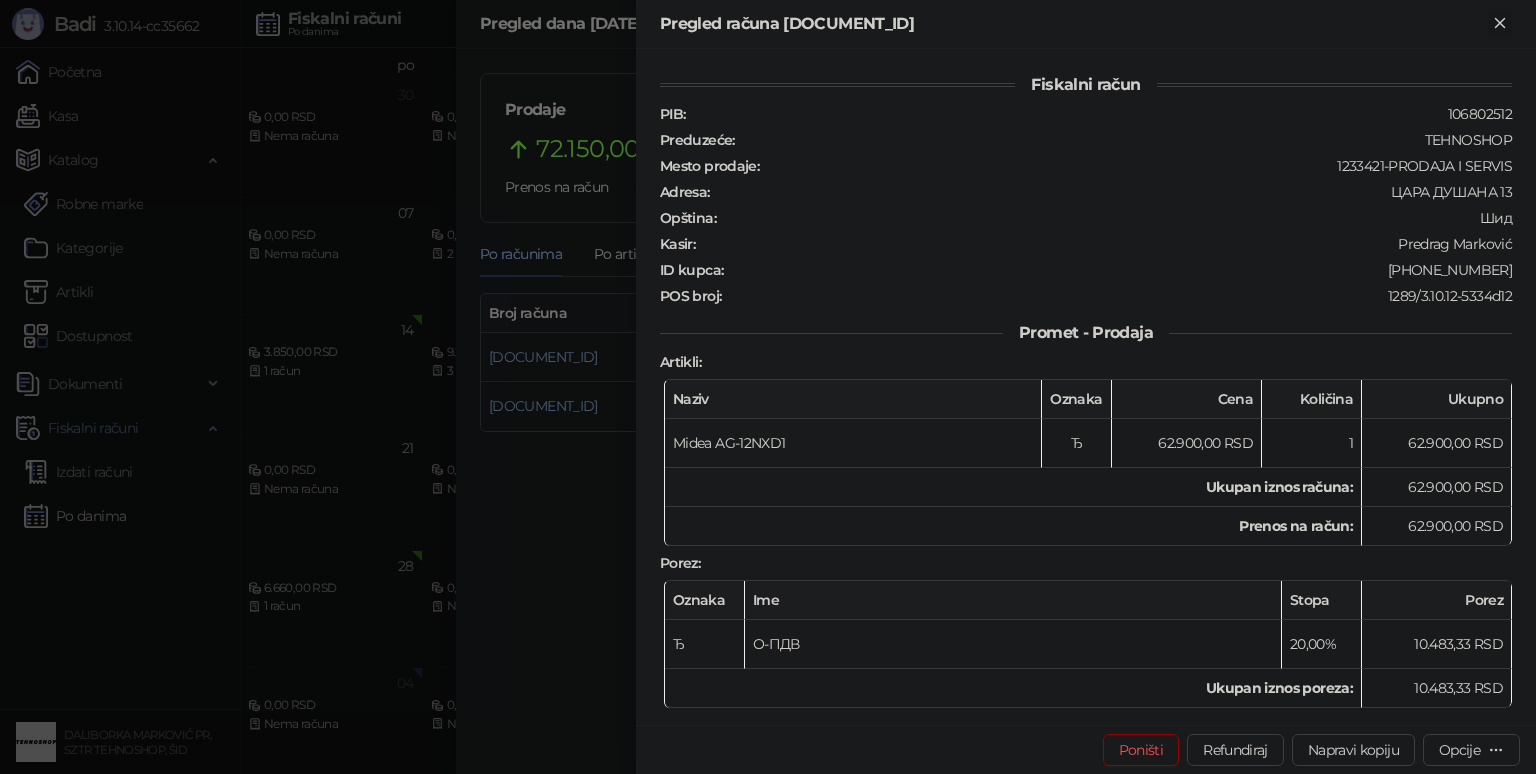 drag, startPoint x: 1484, startPoint y: 21, endPoint x: 1495, endPoint y: 22, distance: 11.045361 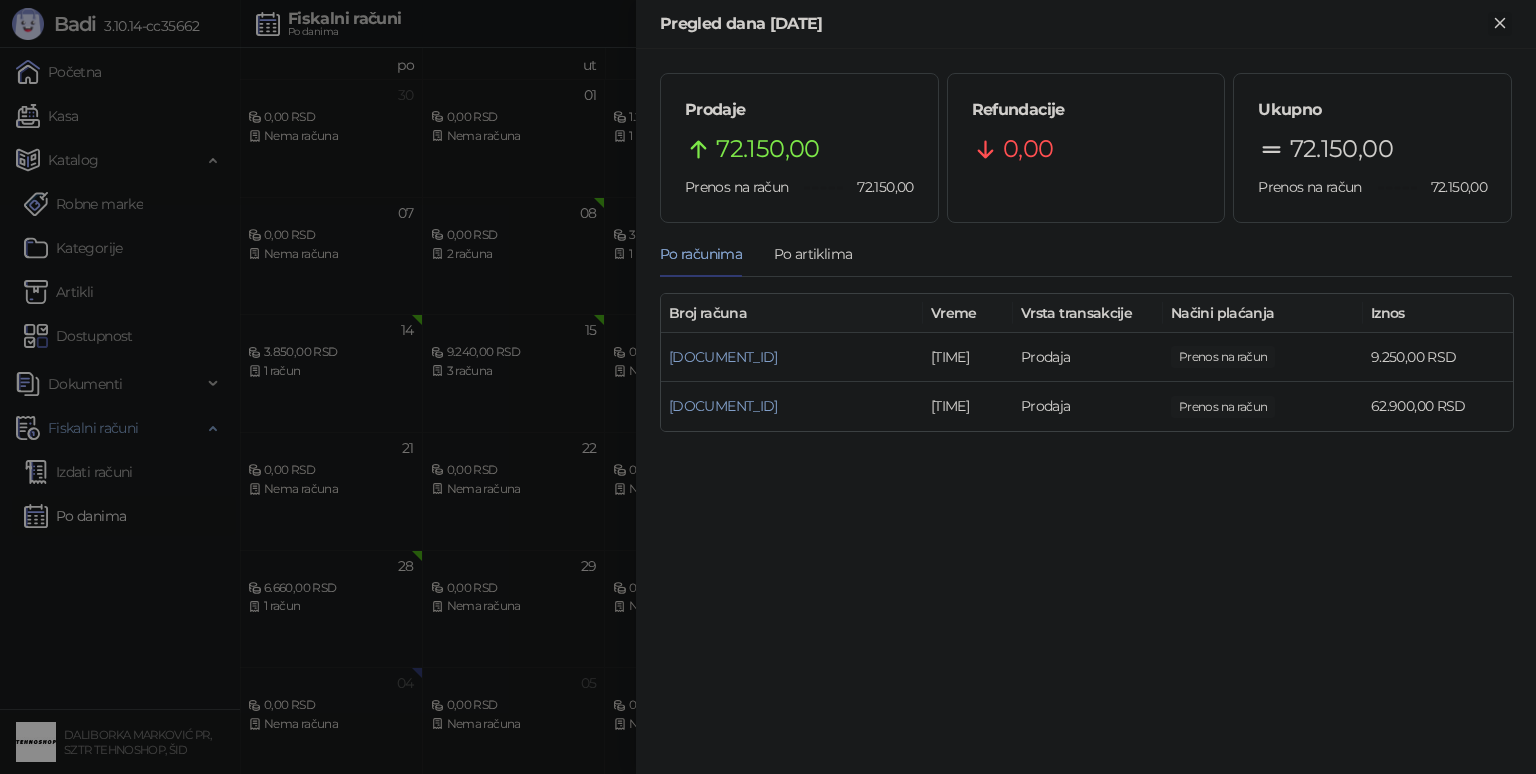 click 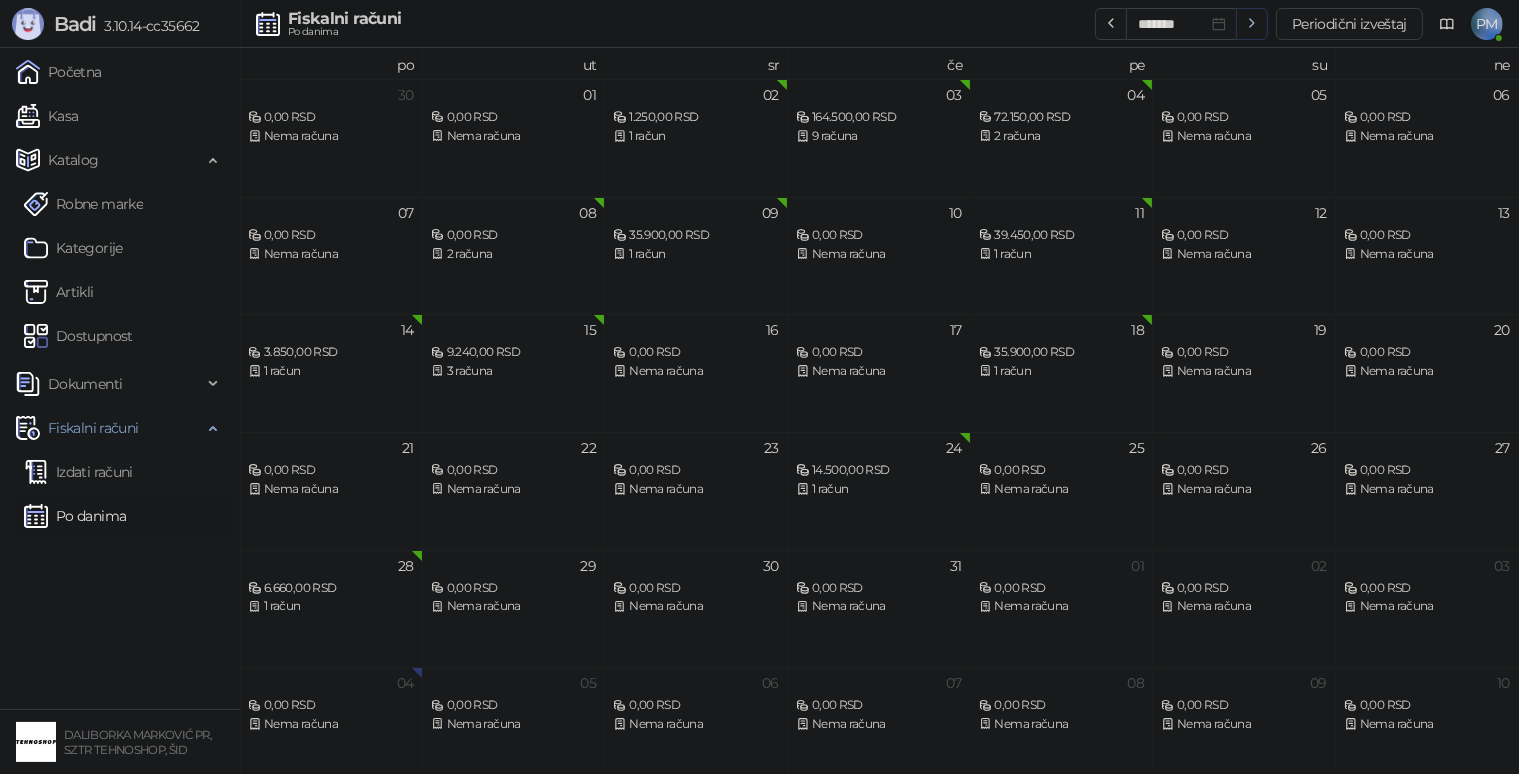 click 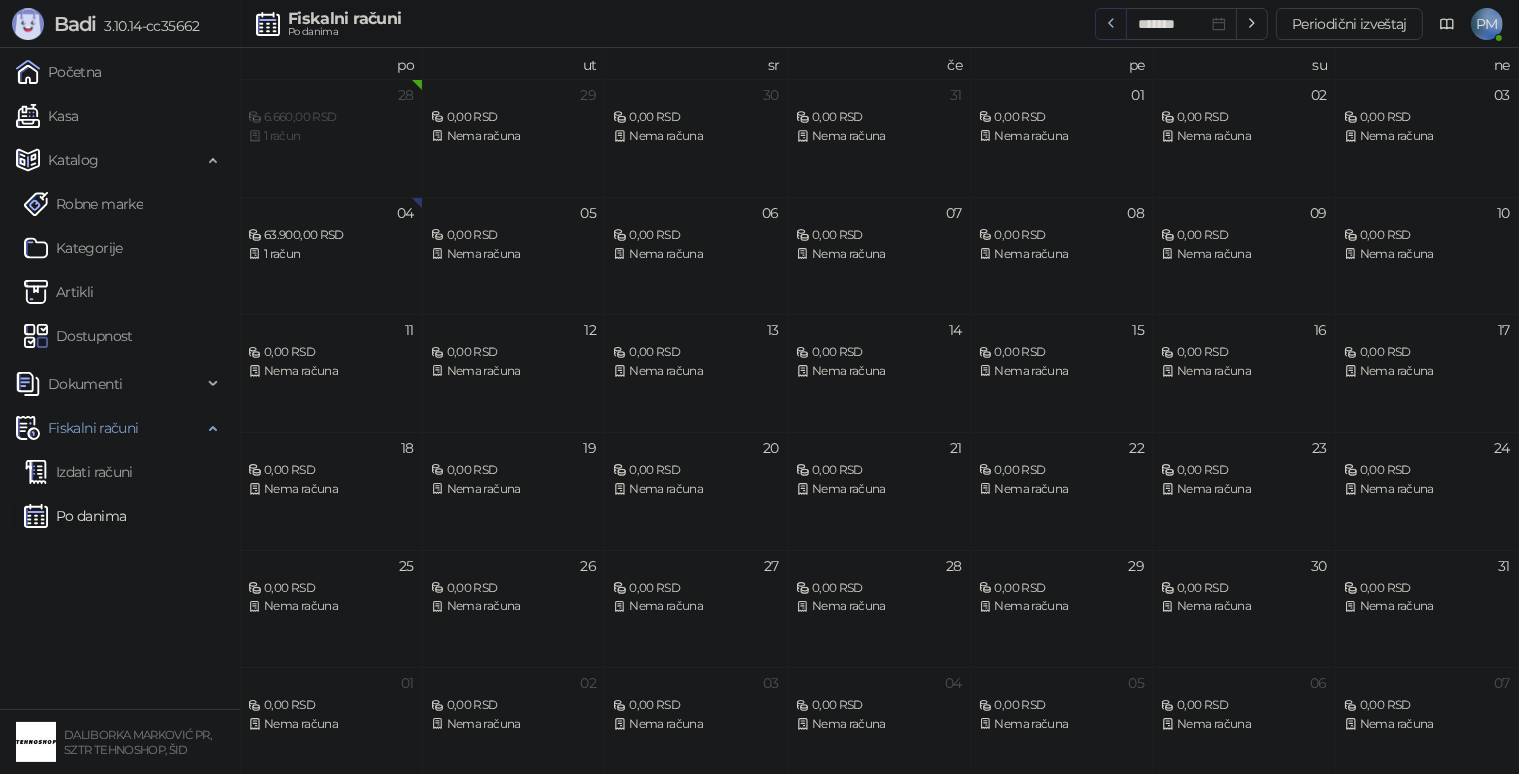 click 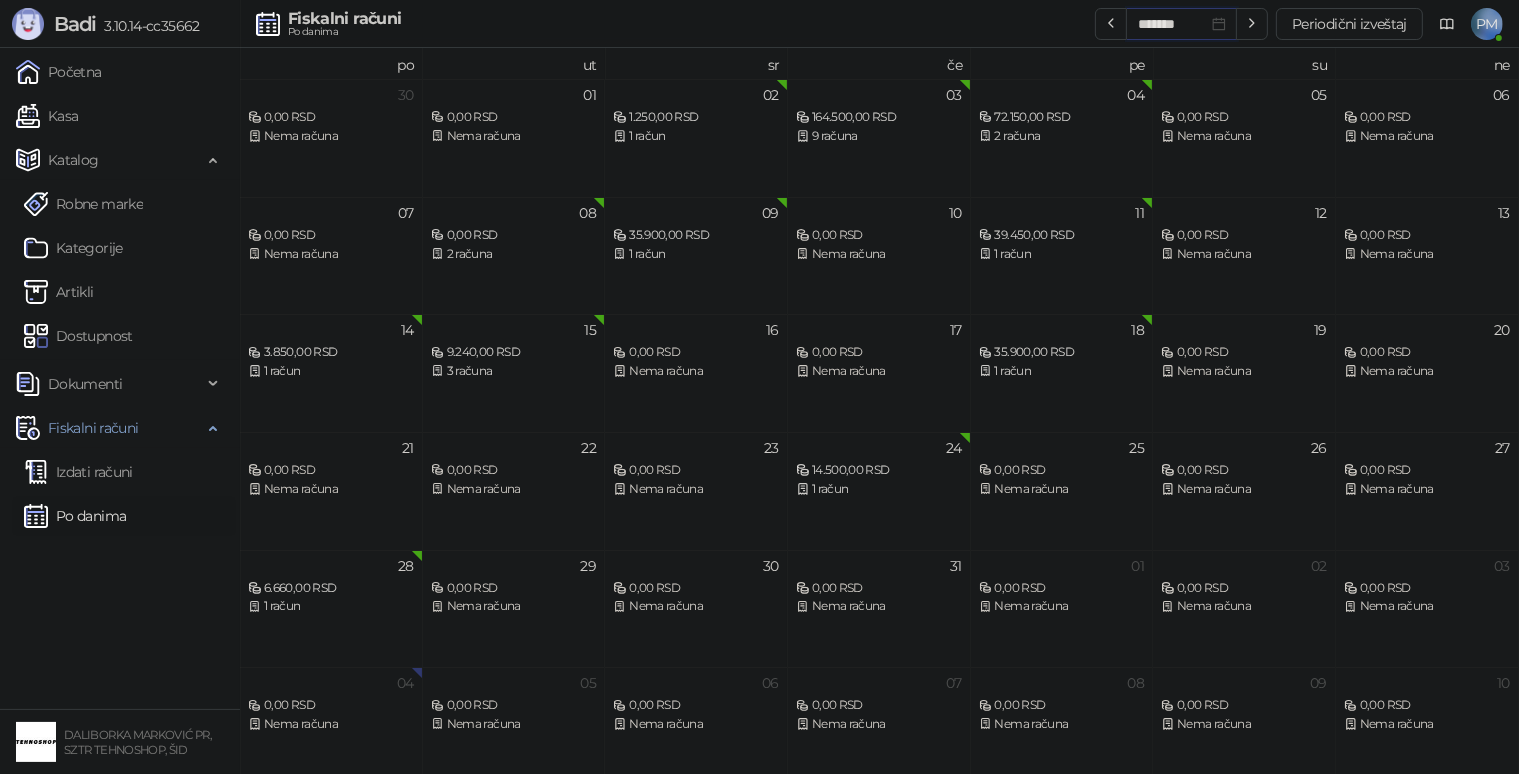 click on "*******" at bounding box center [1173, 24] 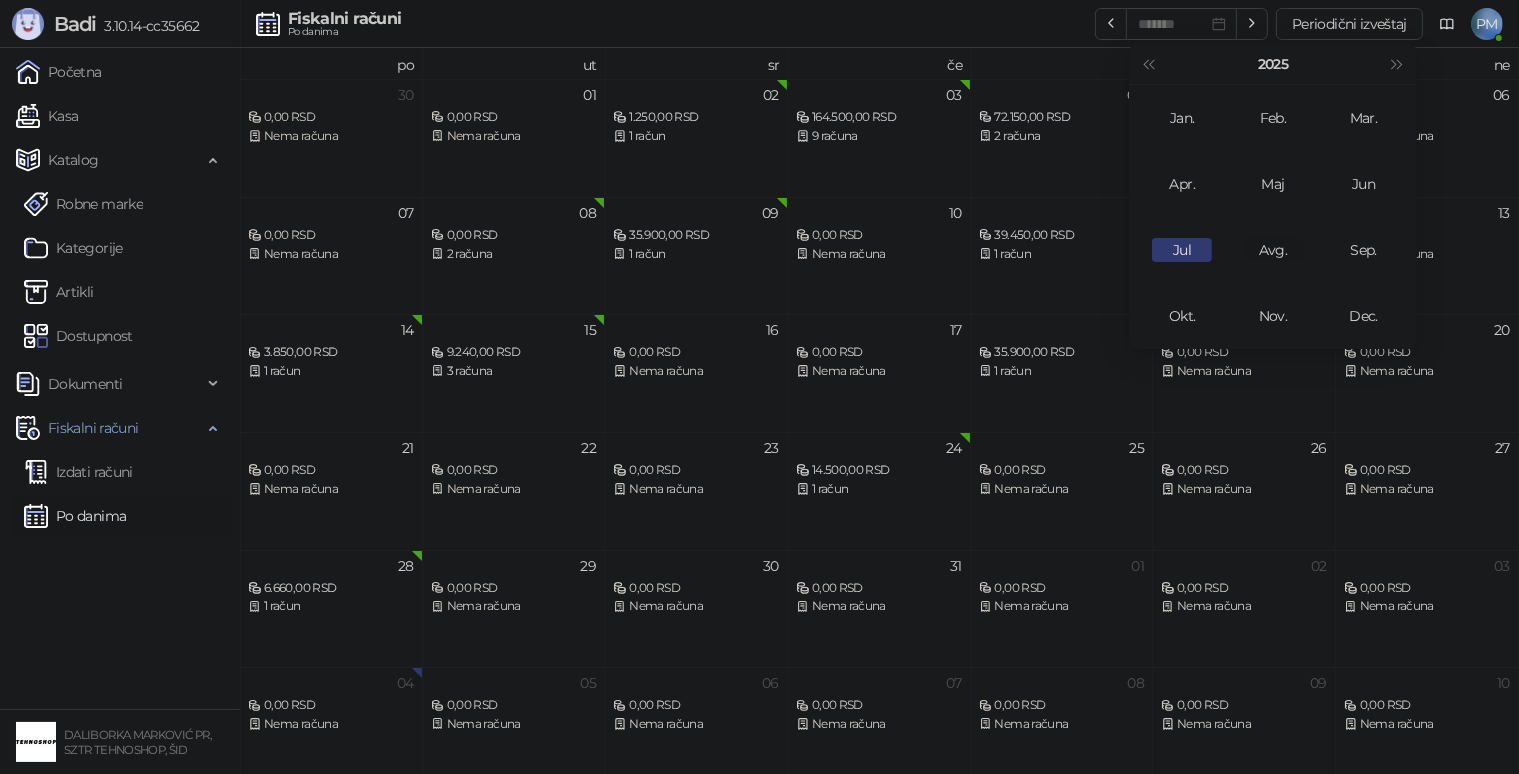 click on "Avg." at bounding box center [1273, 250] 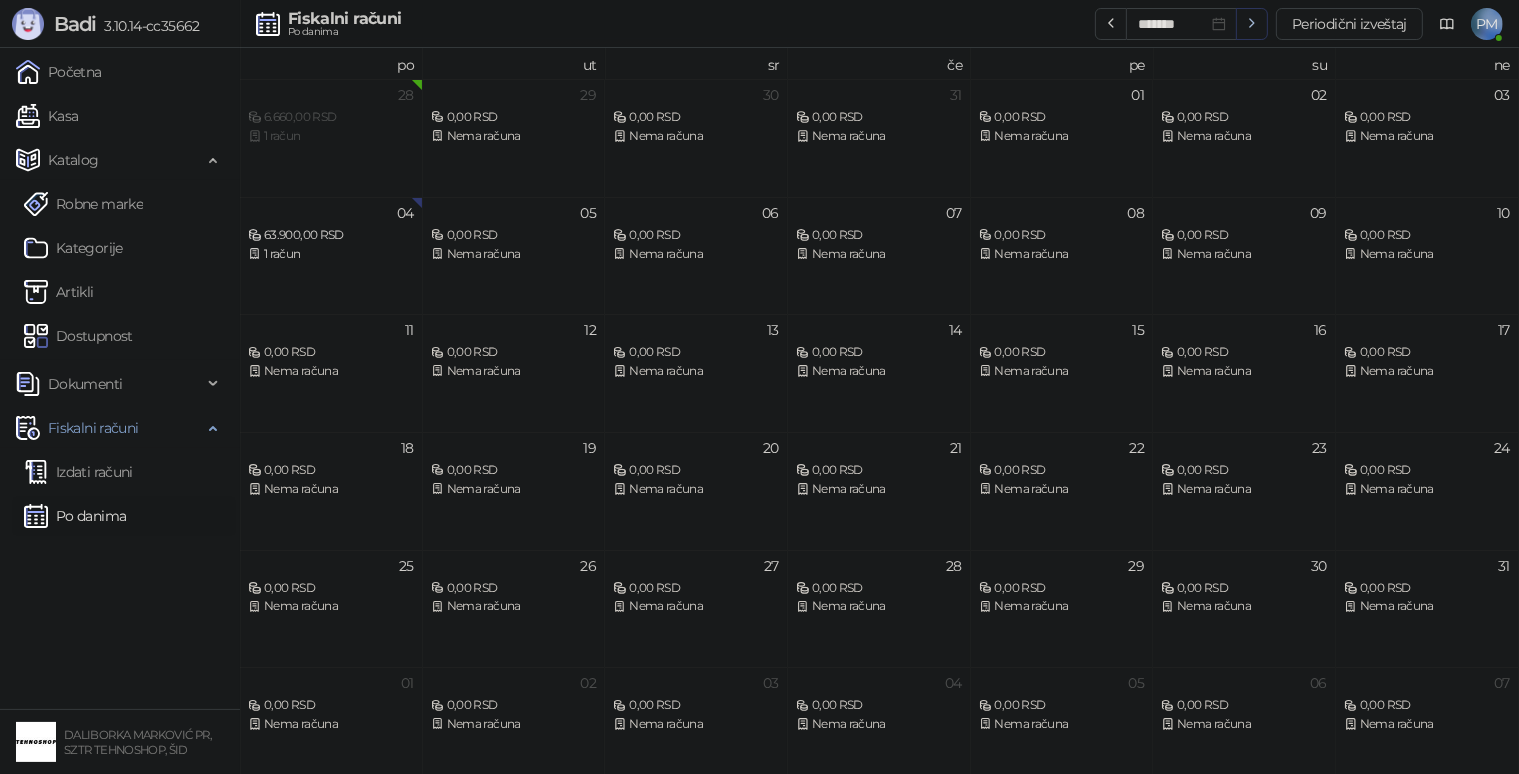 click 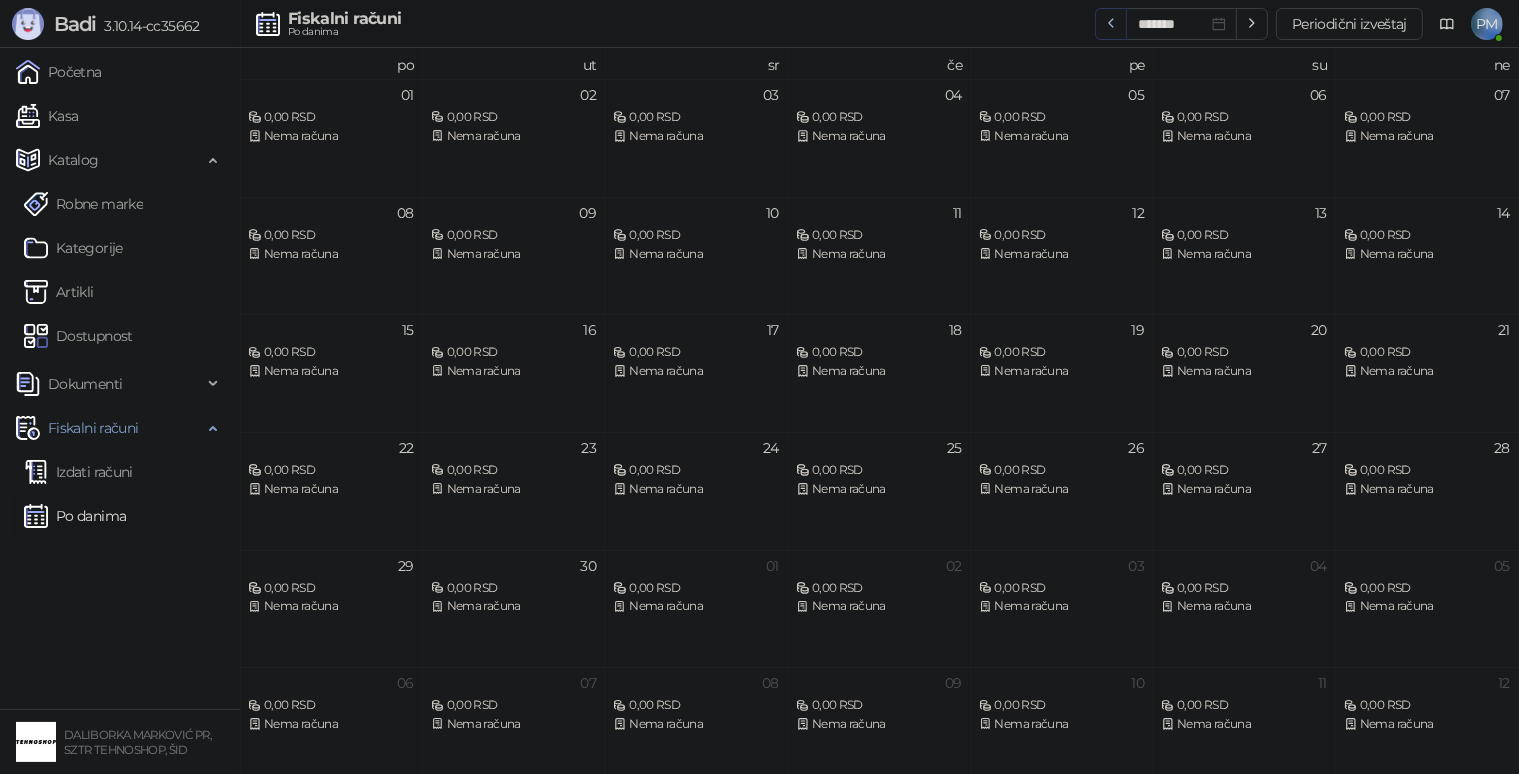 click 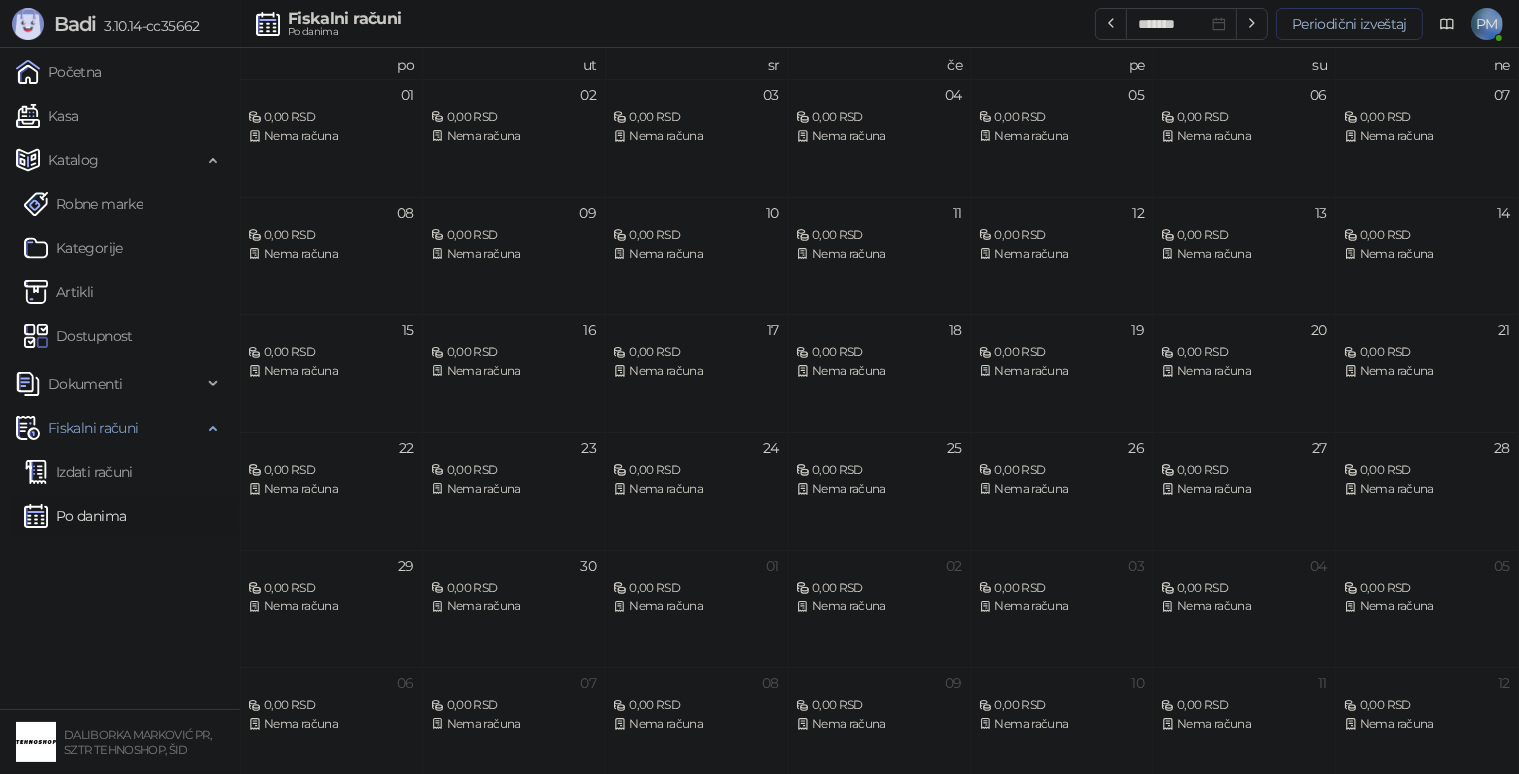 type on "*******" 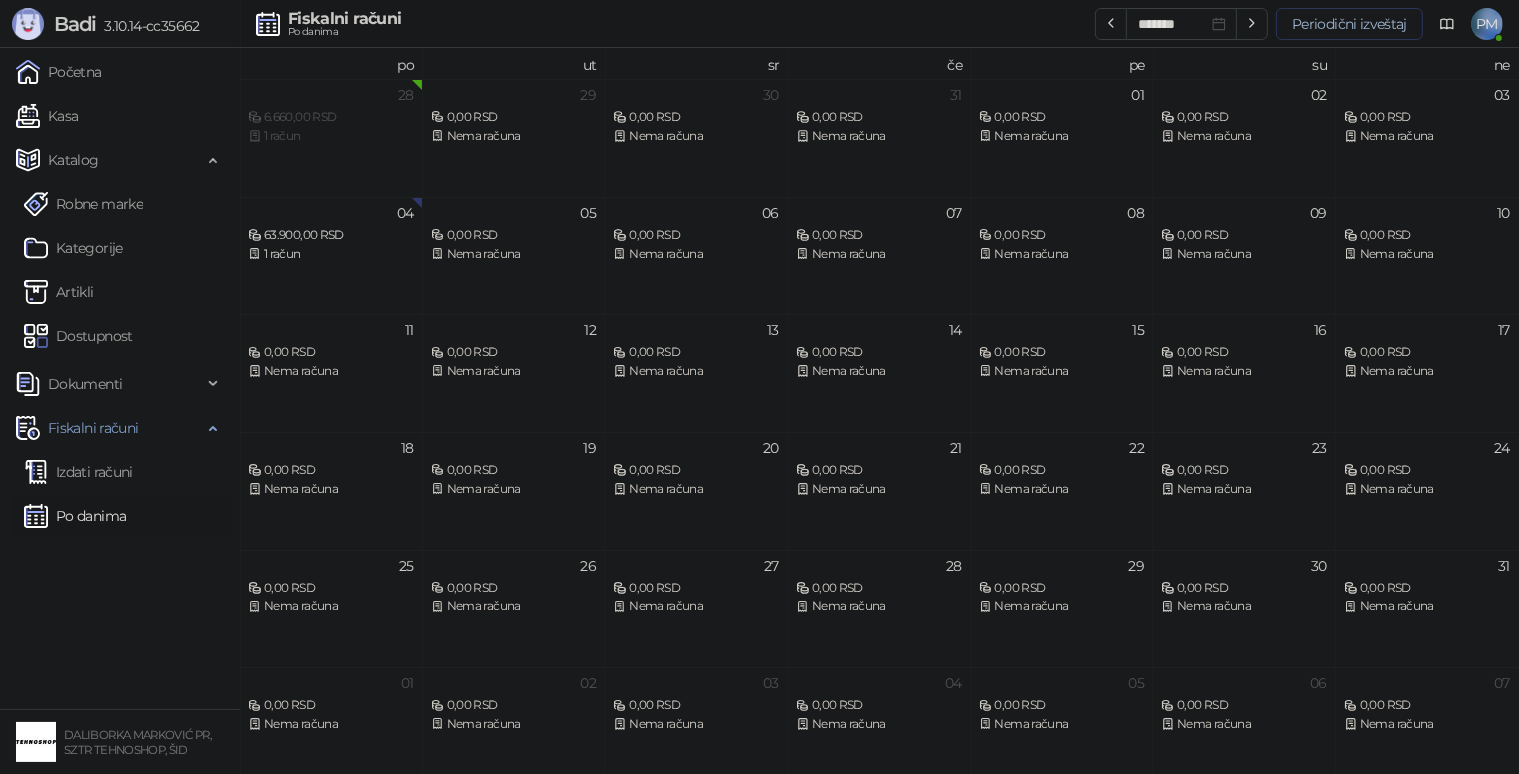 click on "Periodični izveštaj" at bounding box center [1349, 24] 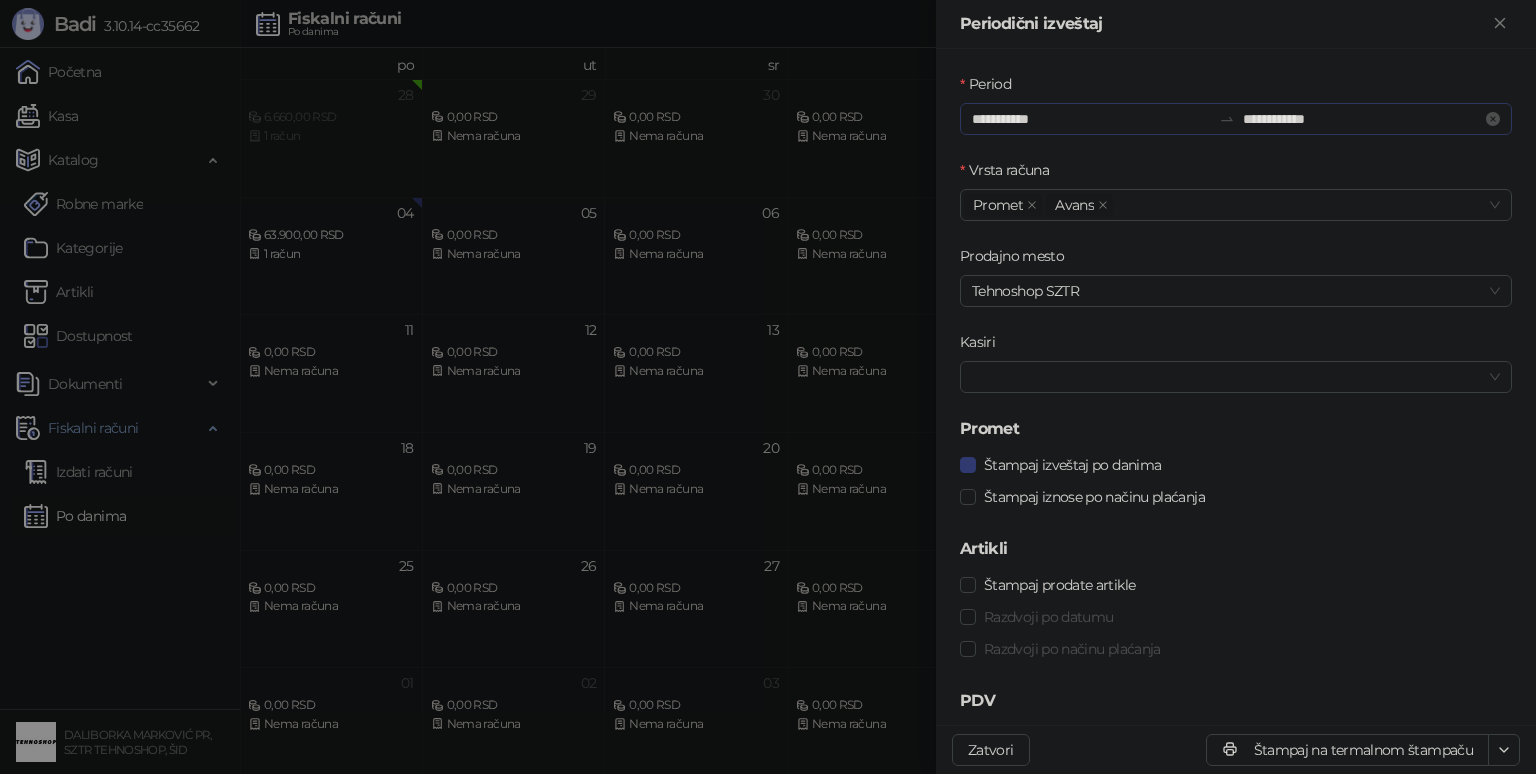 click 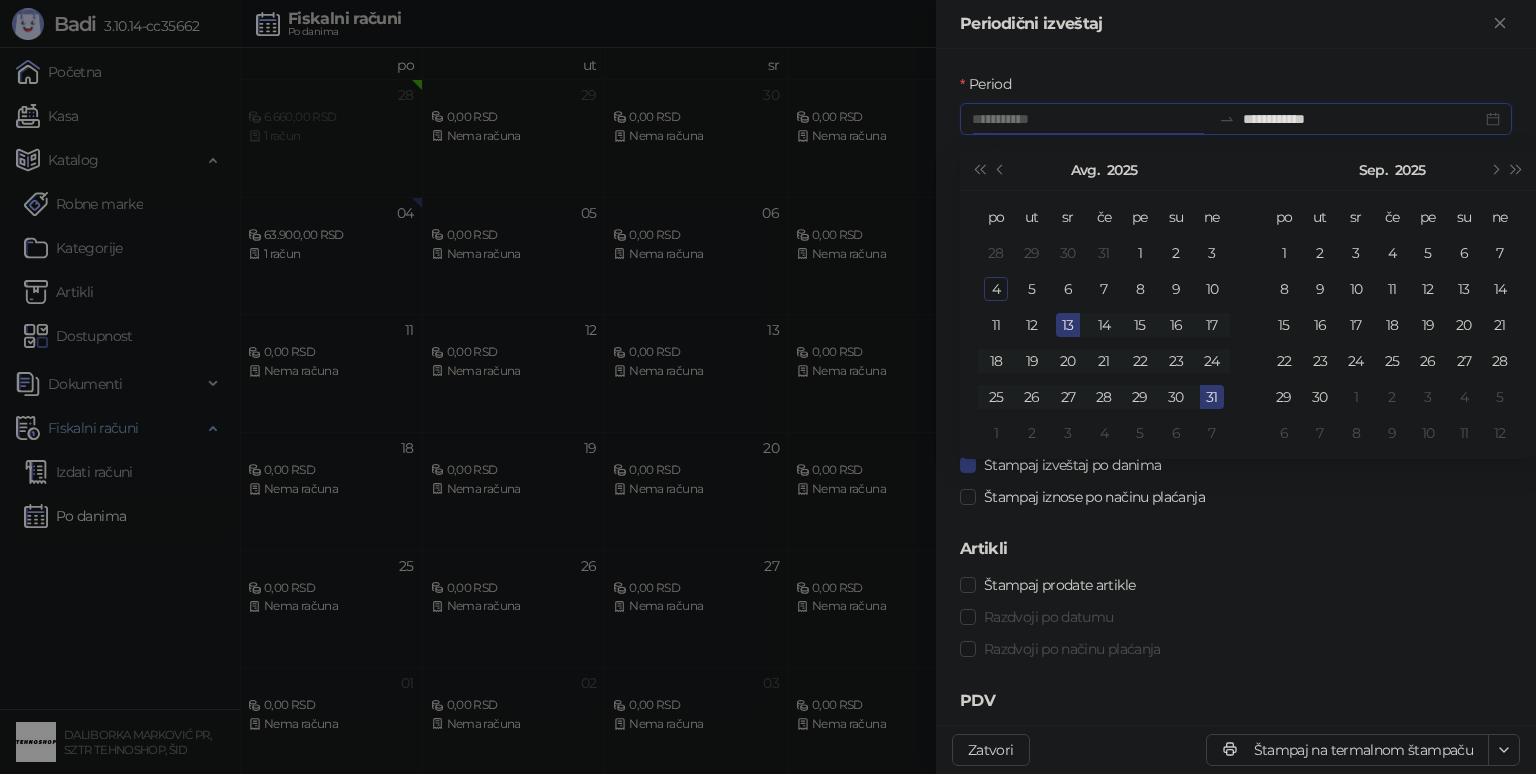 type on "**********" 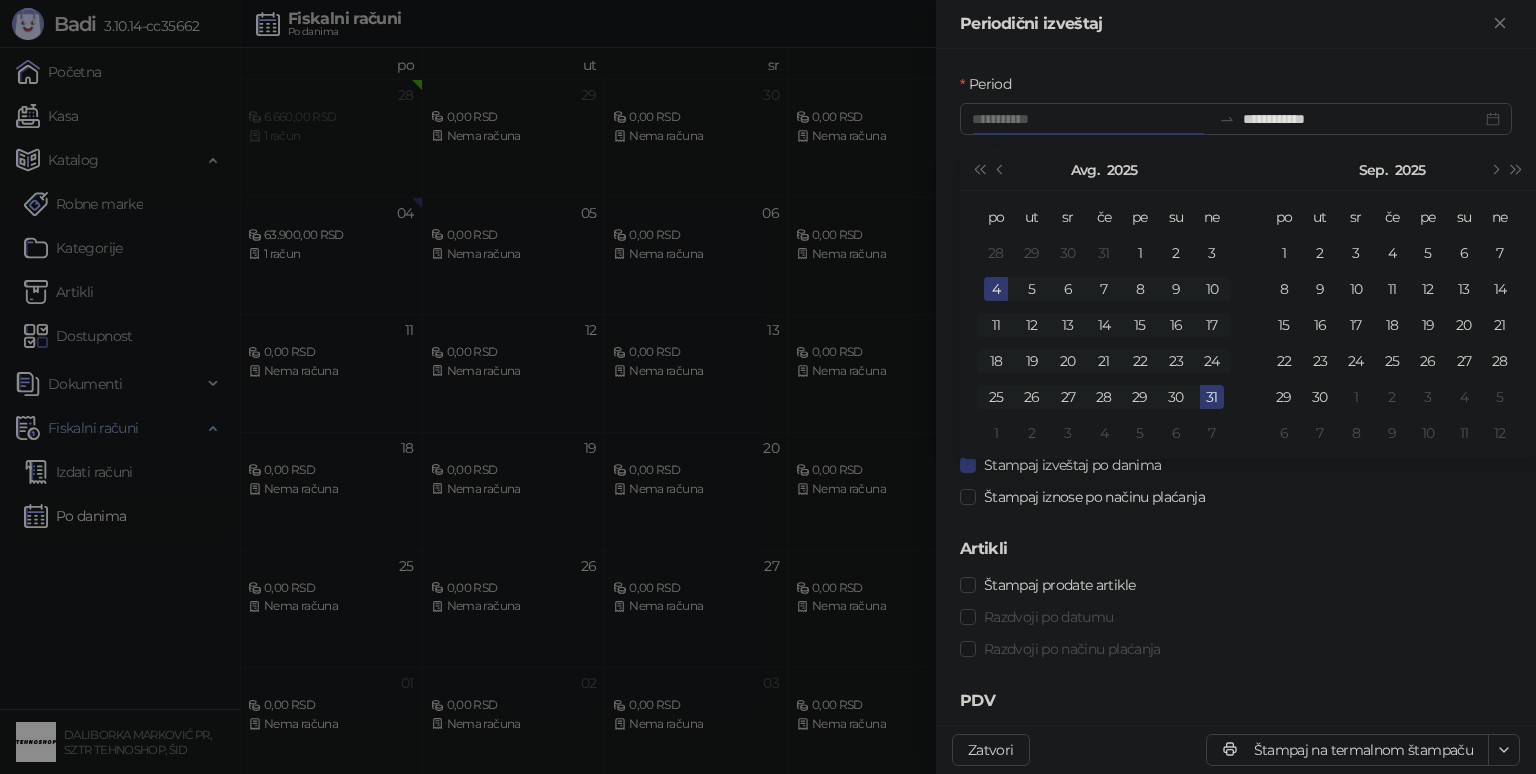 click on "4" at bounding box center (996, 289) 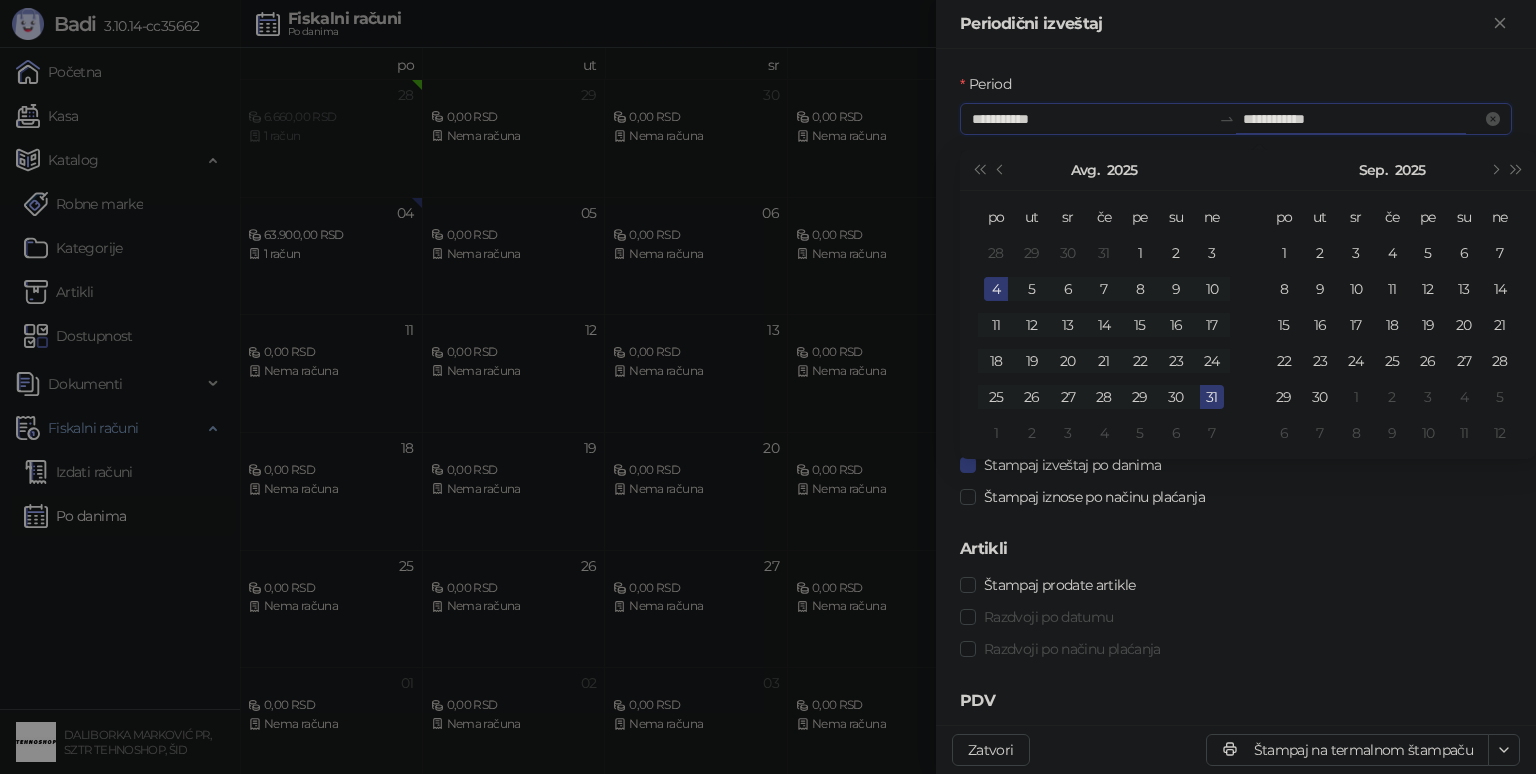 click on "**********" at bounding box center (1362, 119) 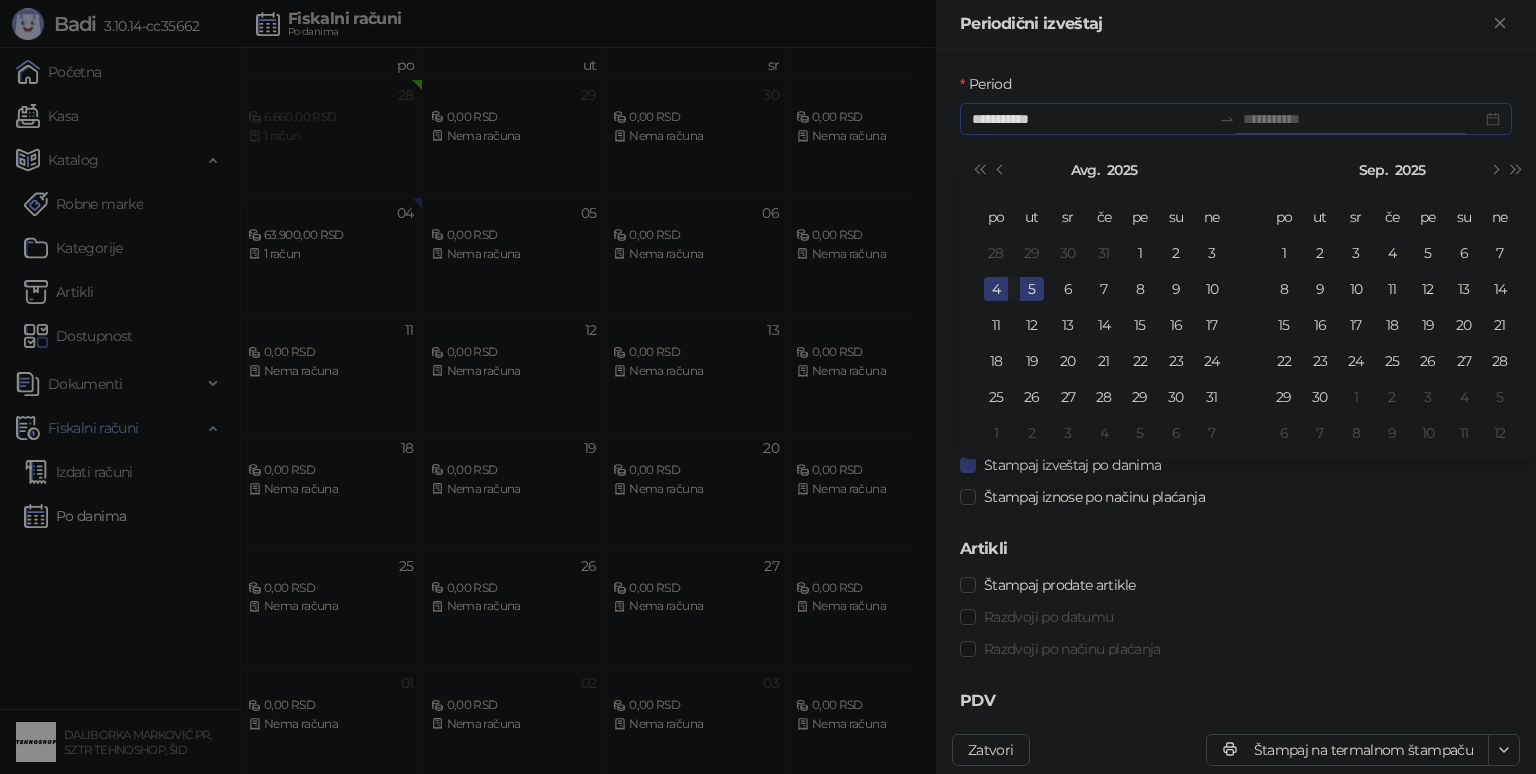 type on "**********" 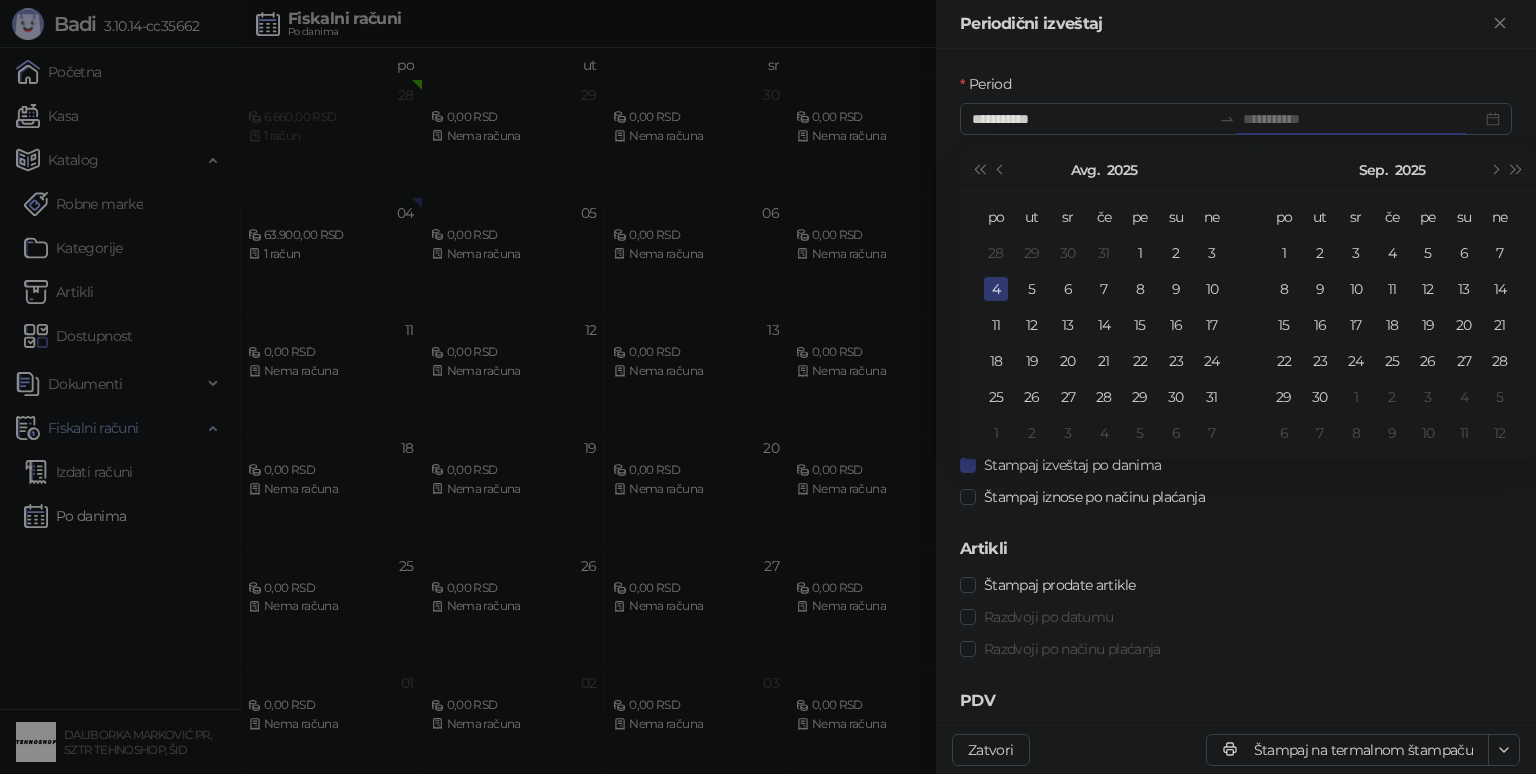 click on "4" at bounding box center (996, 289) 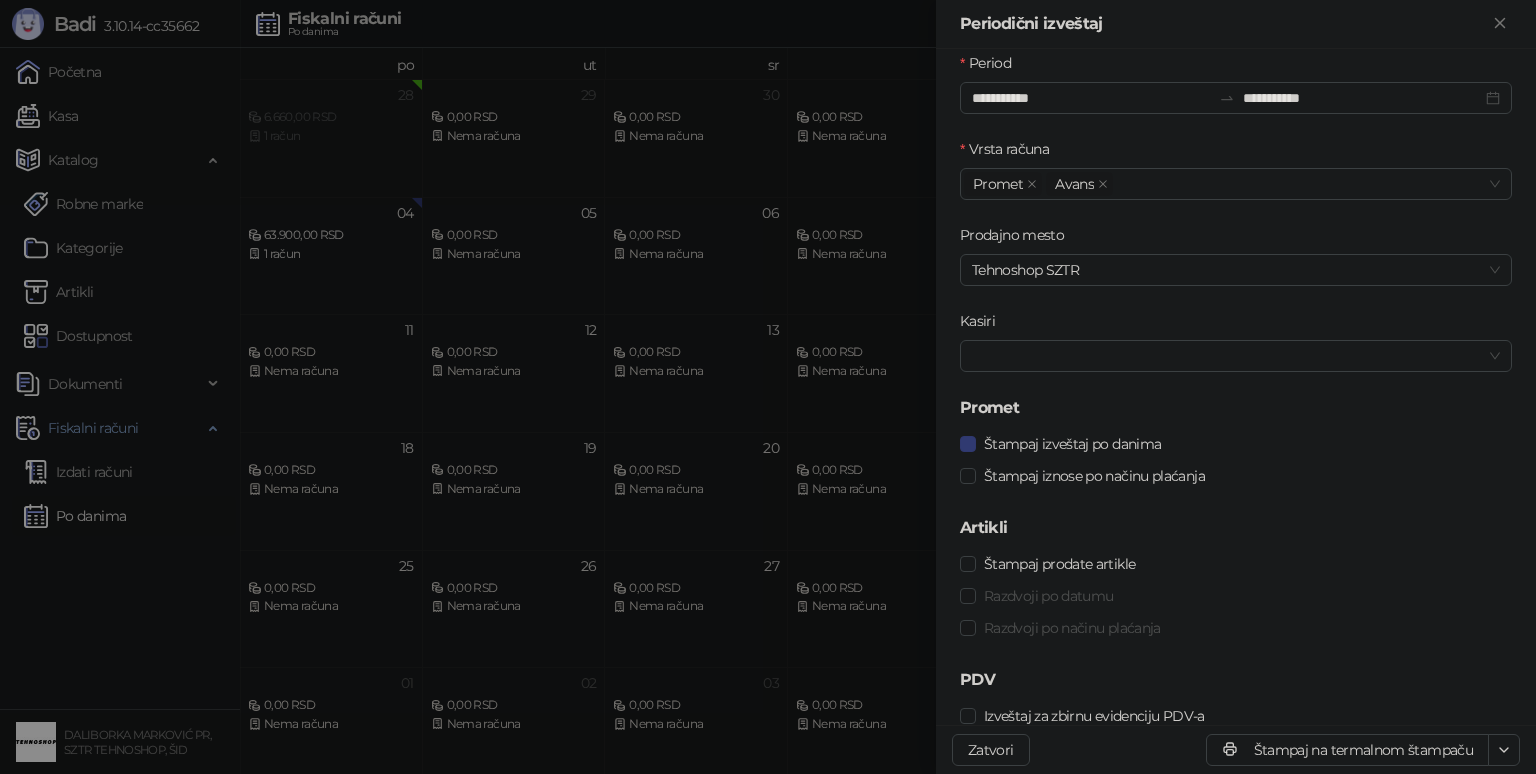scroll, scrollTop: 28, scrollLeft: 0, axis: vertical 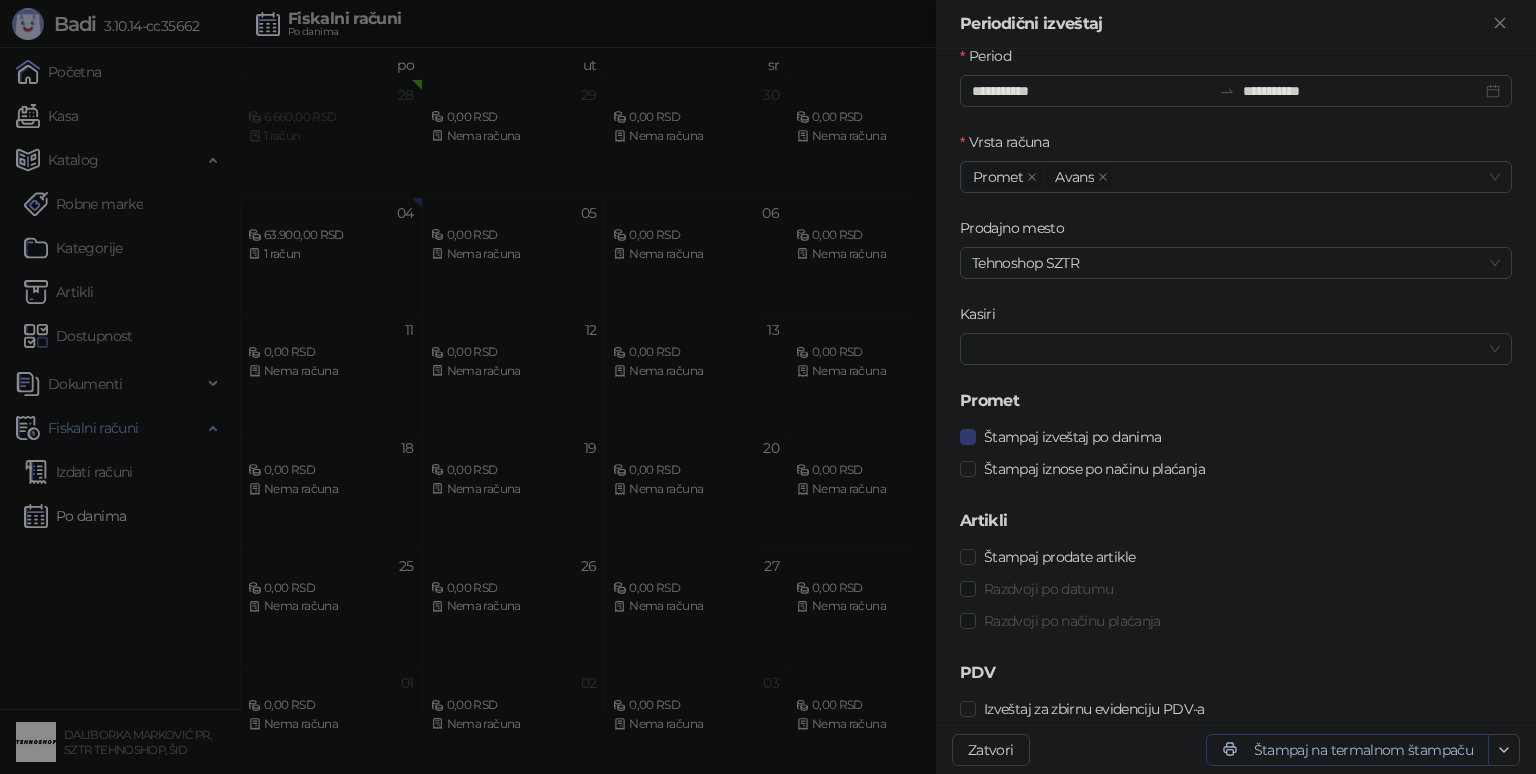 click on "Štampaj na termalnom štampaču" at bounding box center [1347, 750] 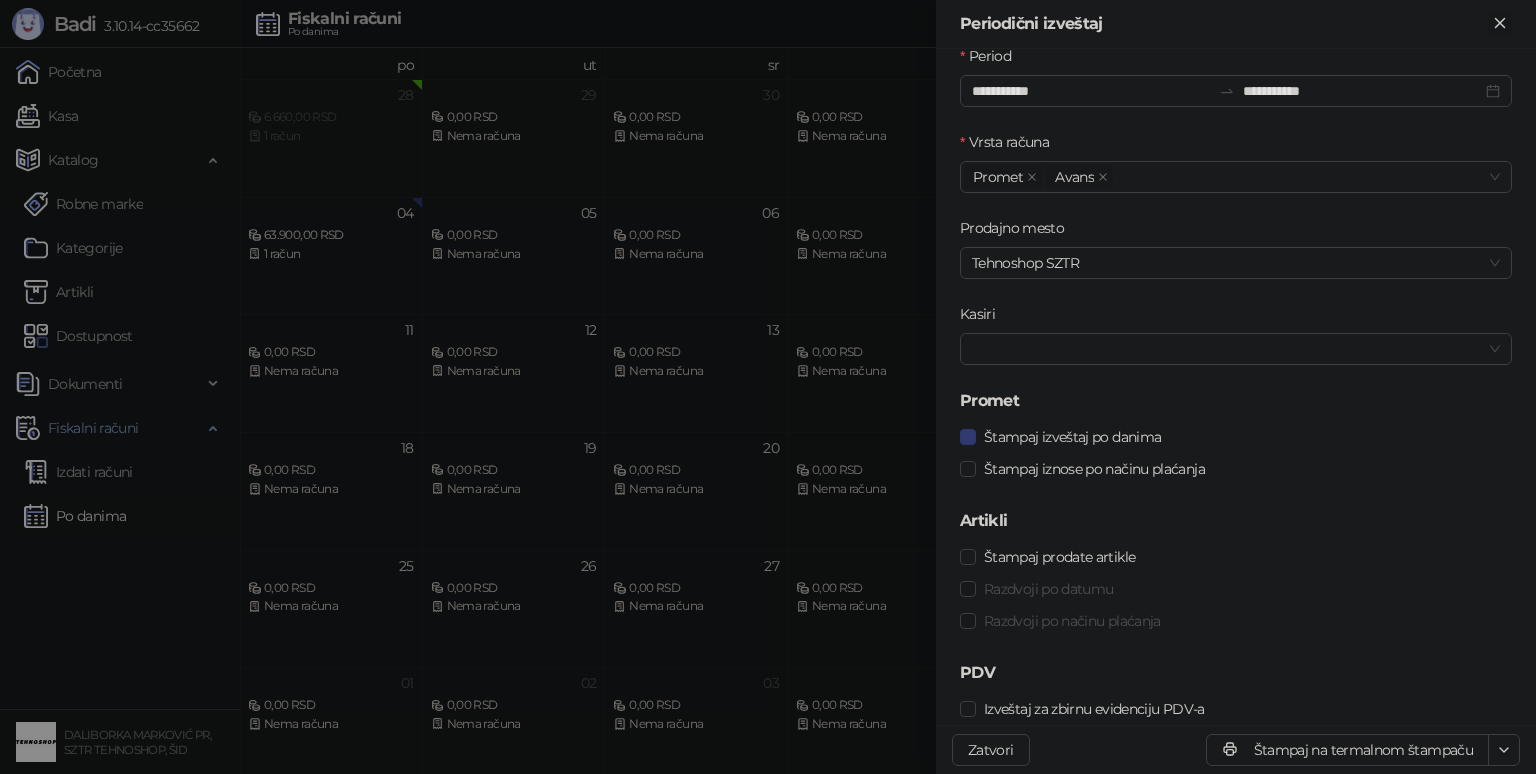 click 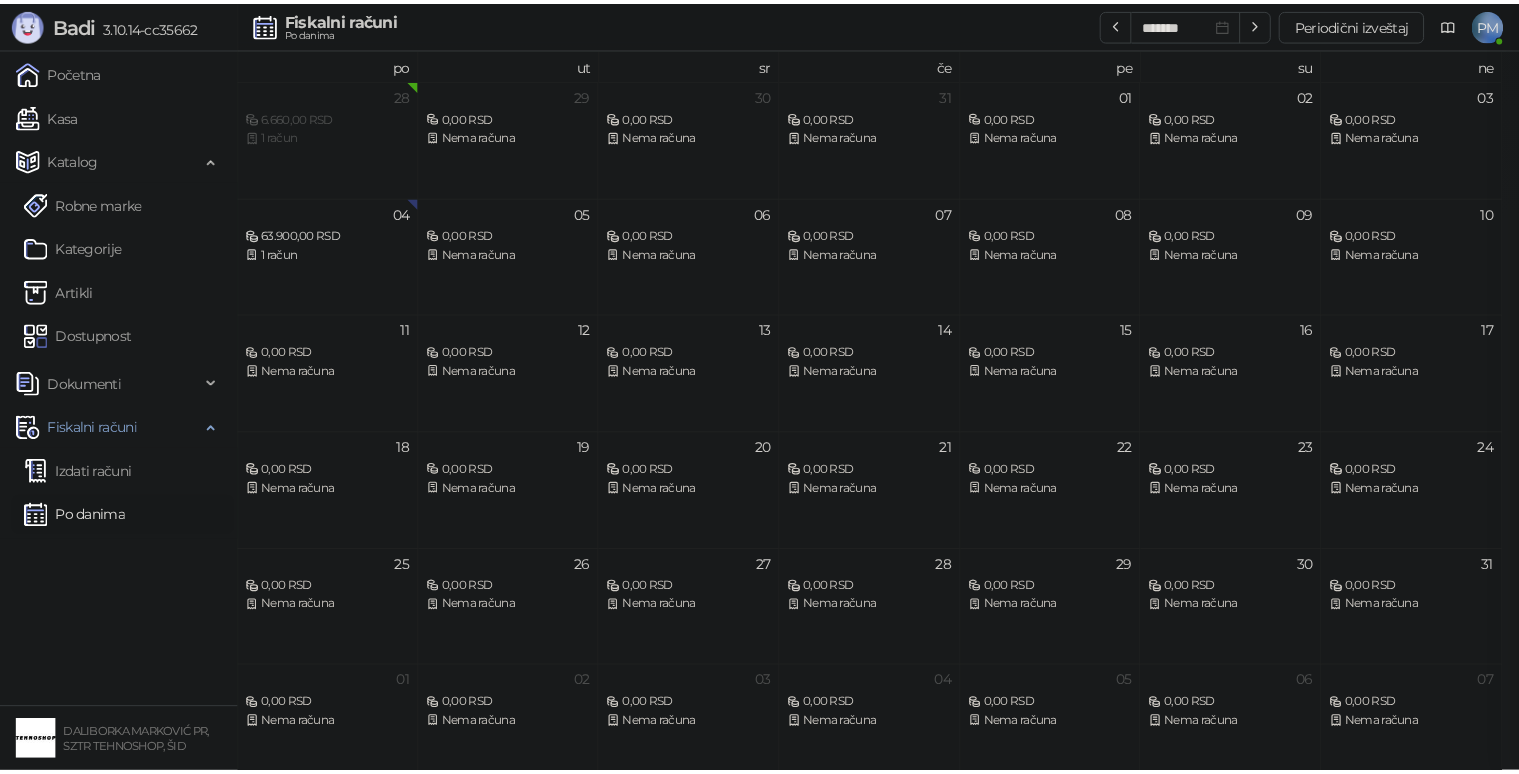 scroll, scrollTop: 0, scrollLeft: 0, axis: both 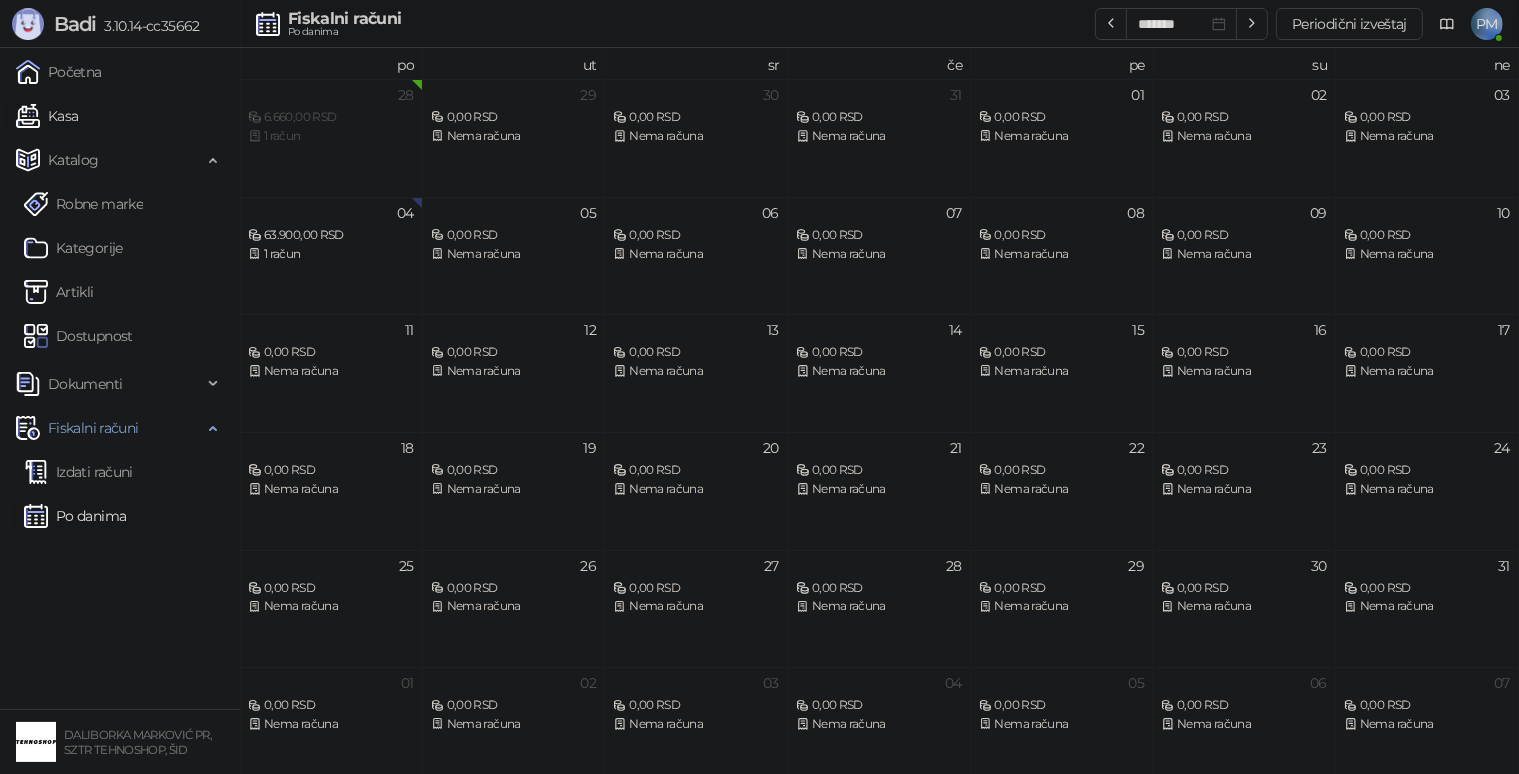 click on "Kasa" at bounding box center [47, 116] 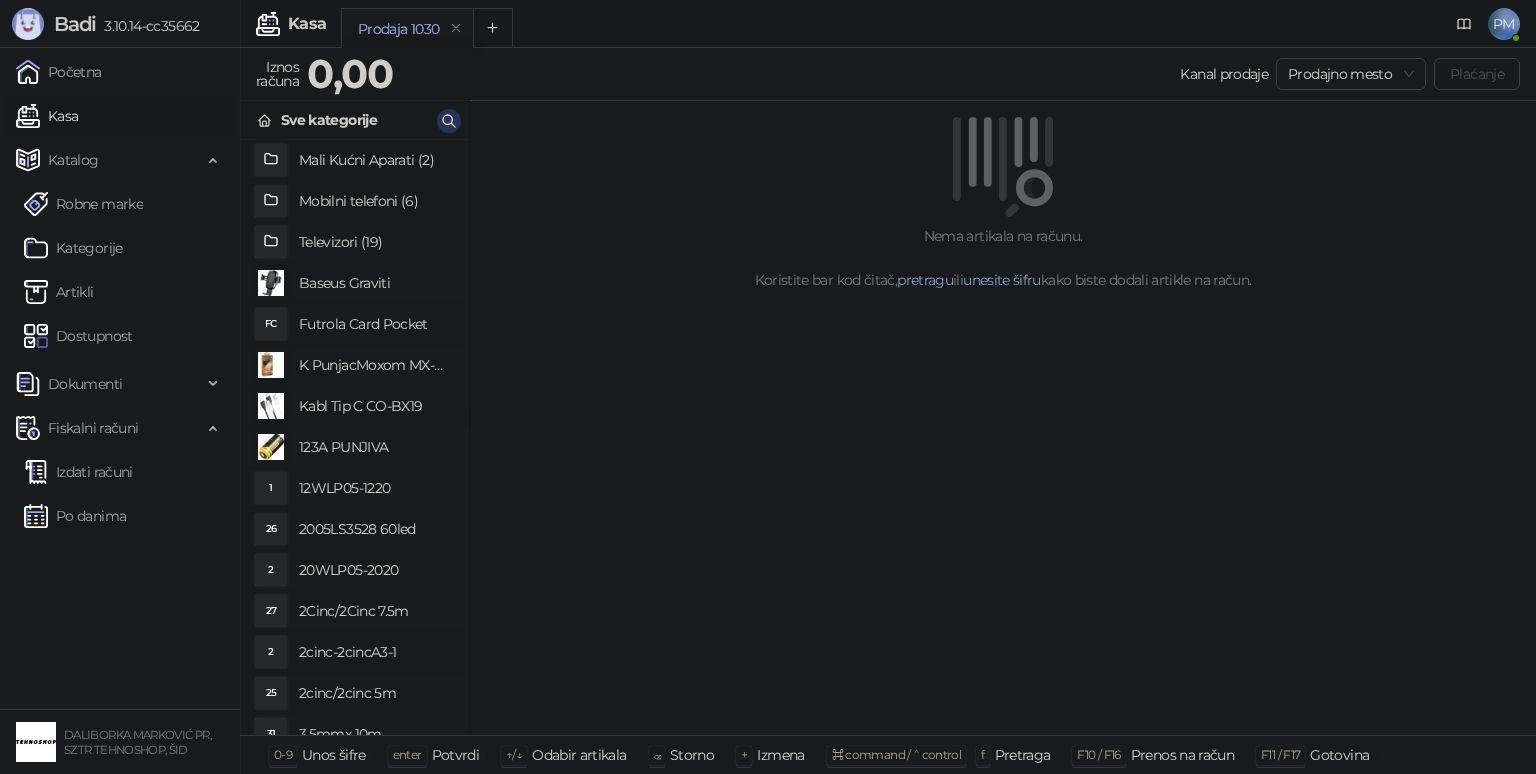 click 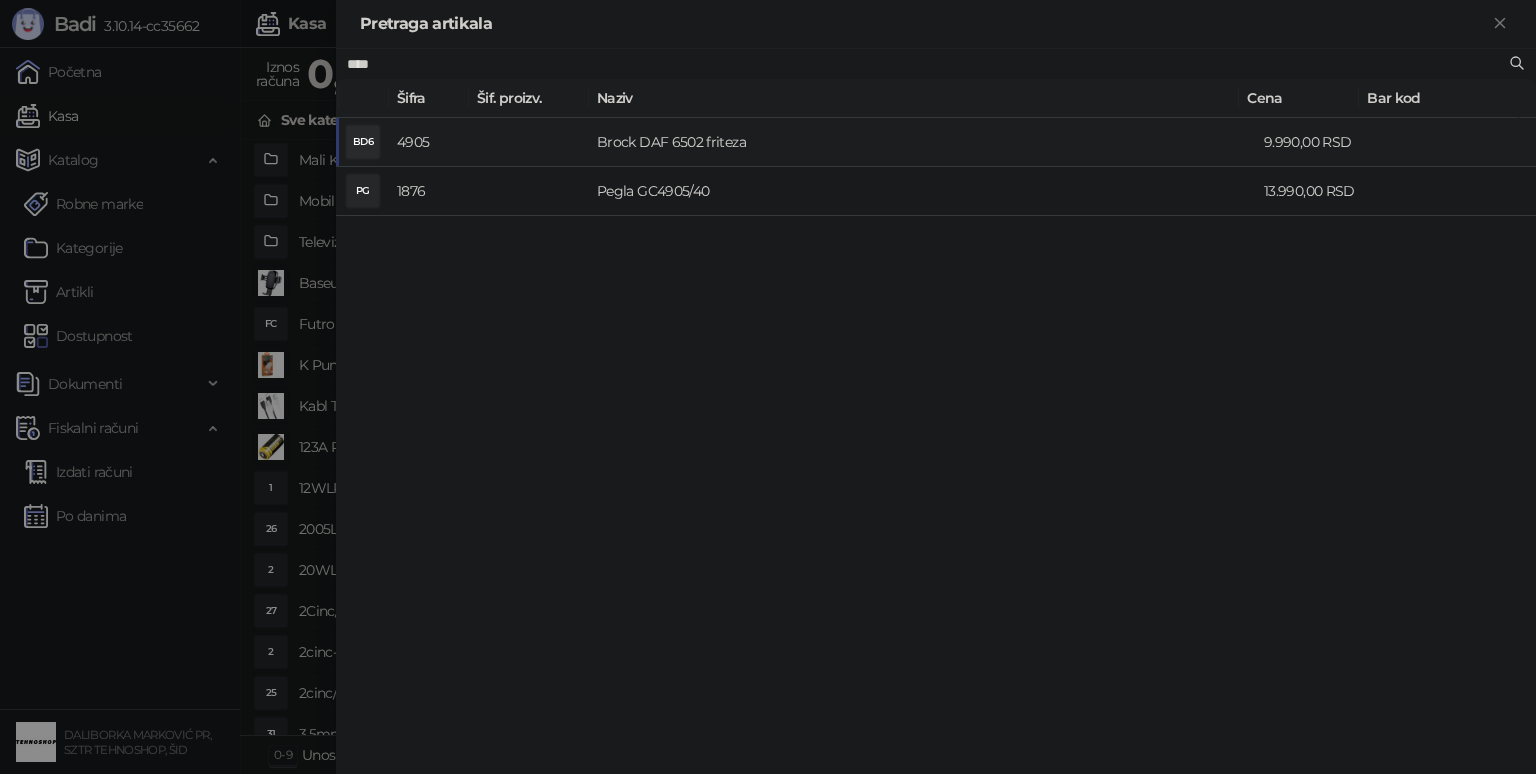 type on "****" 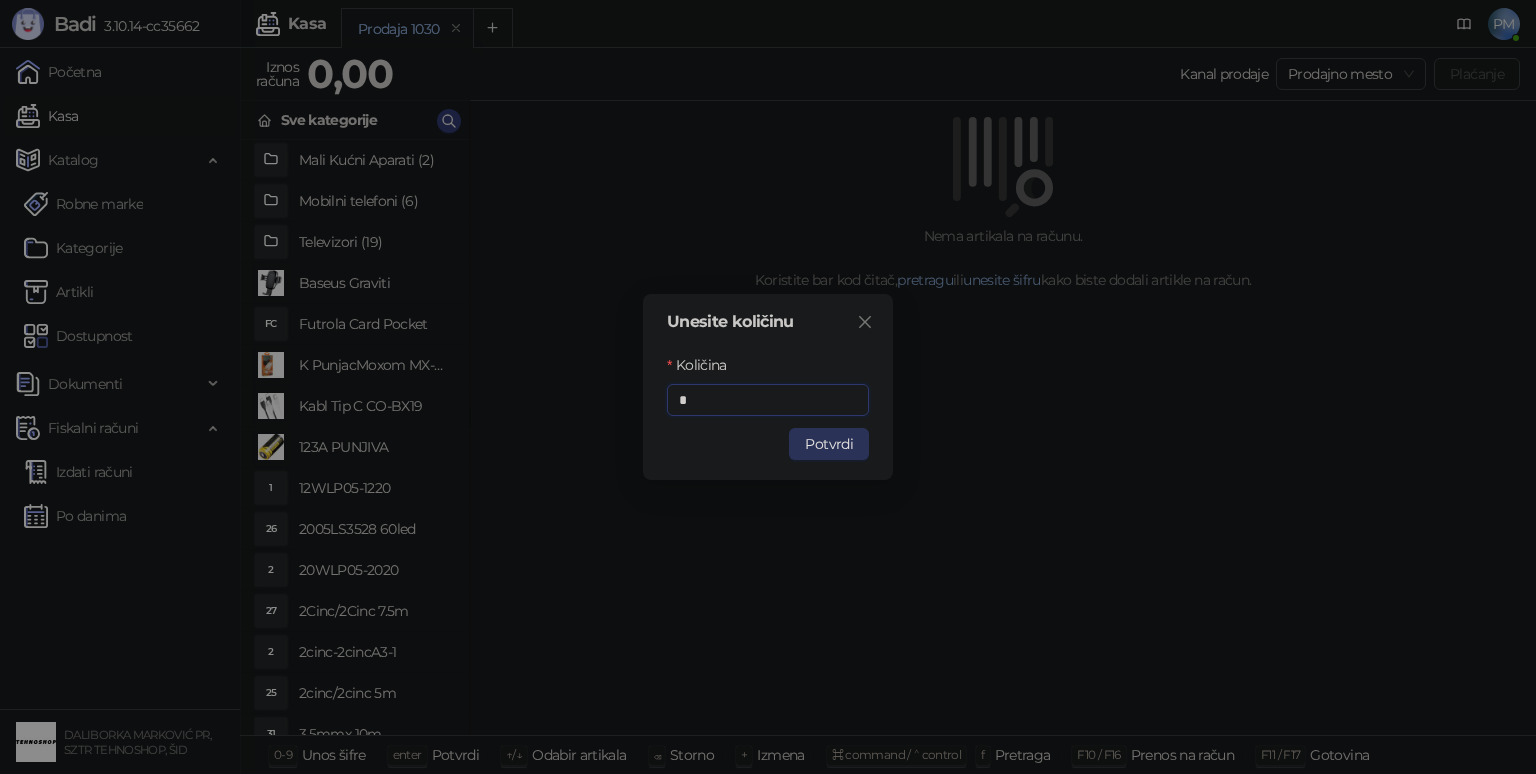 click on "Potvrdi" at bounding box center [829, 444] 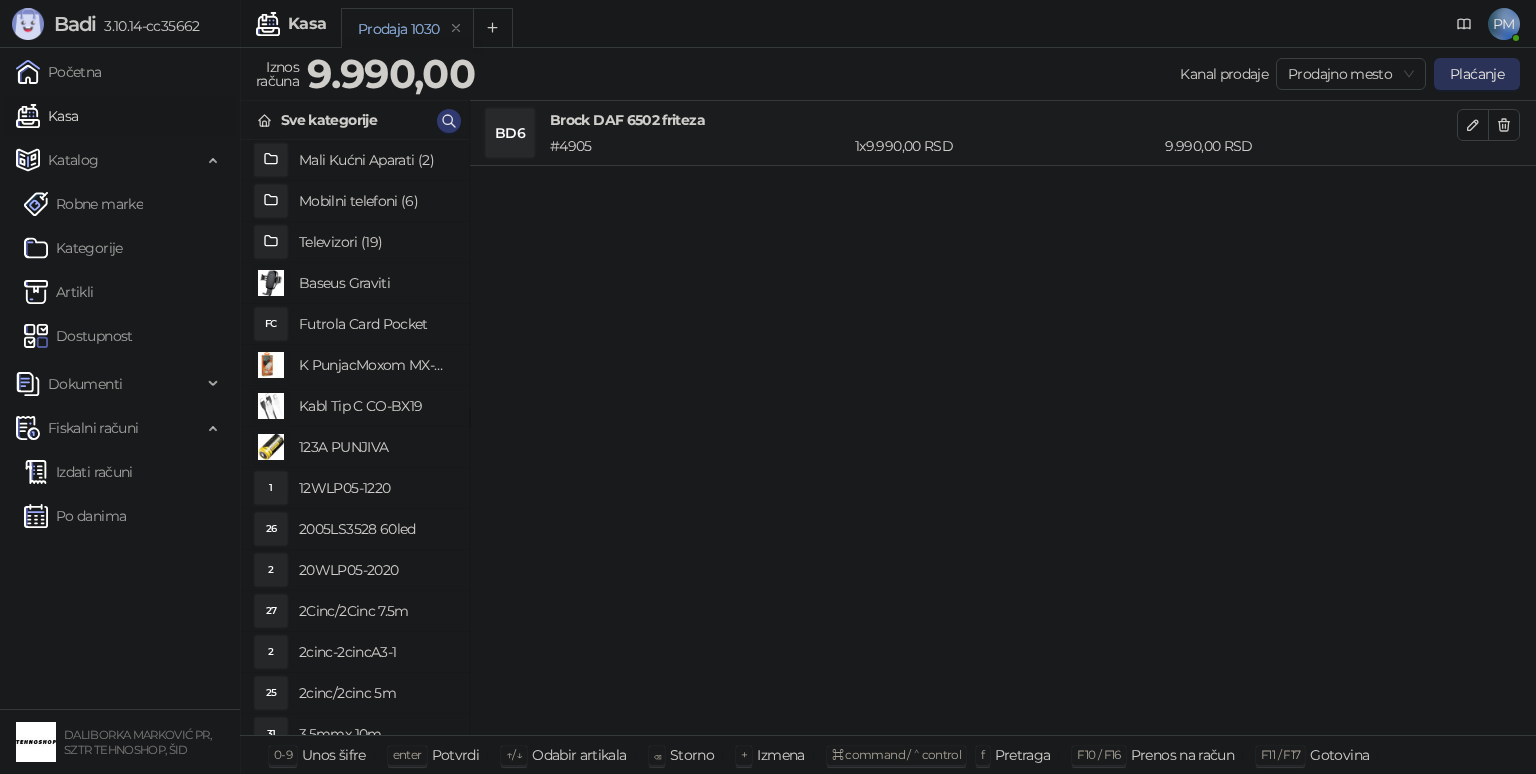 click on "Plaćanje" at bounding box center (1477, 74) 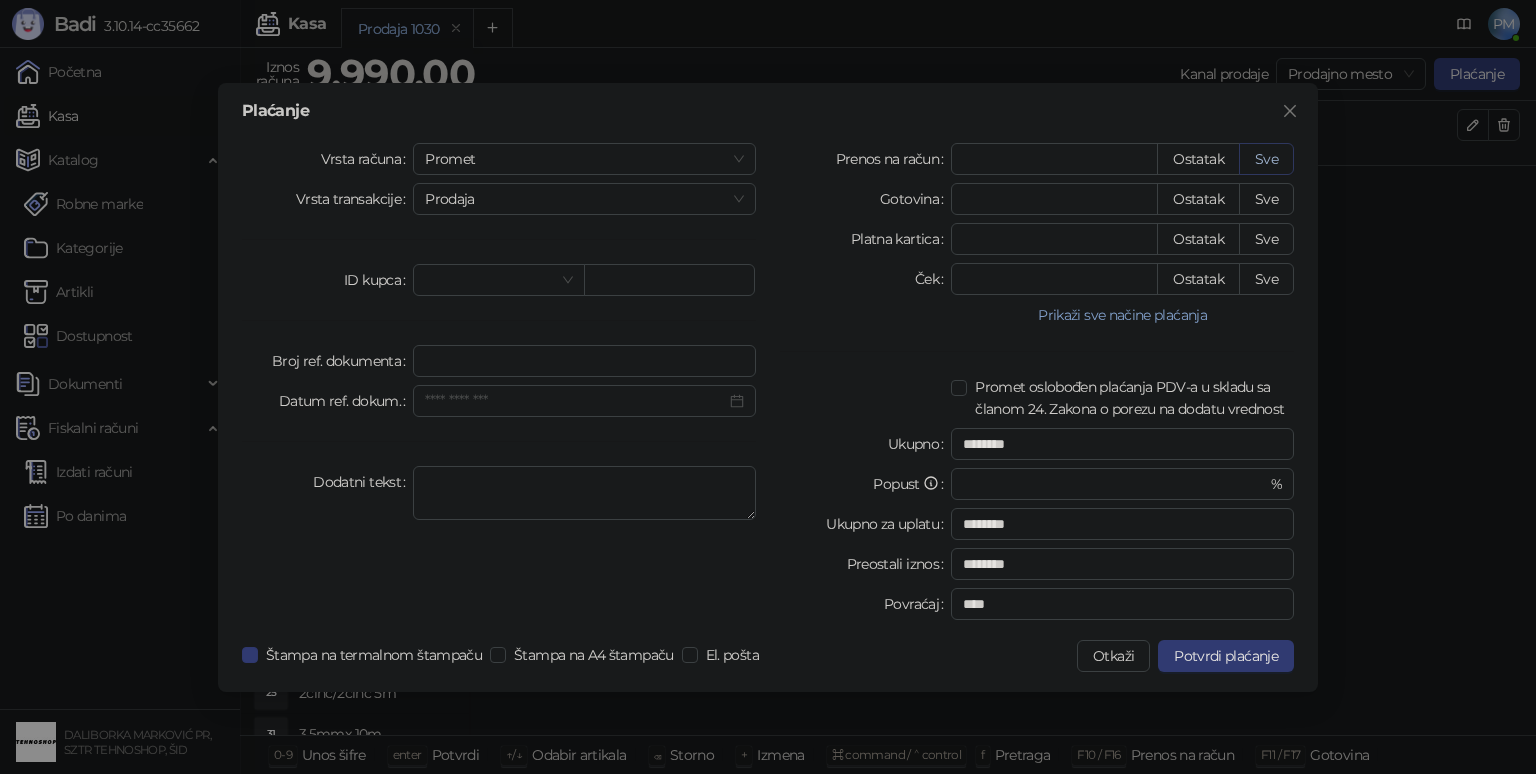 click on "Sve" at bounding box center [1266, 159] 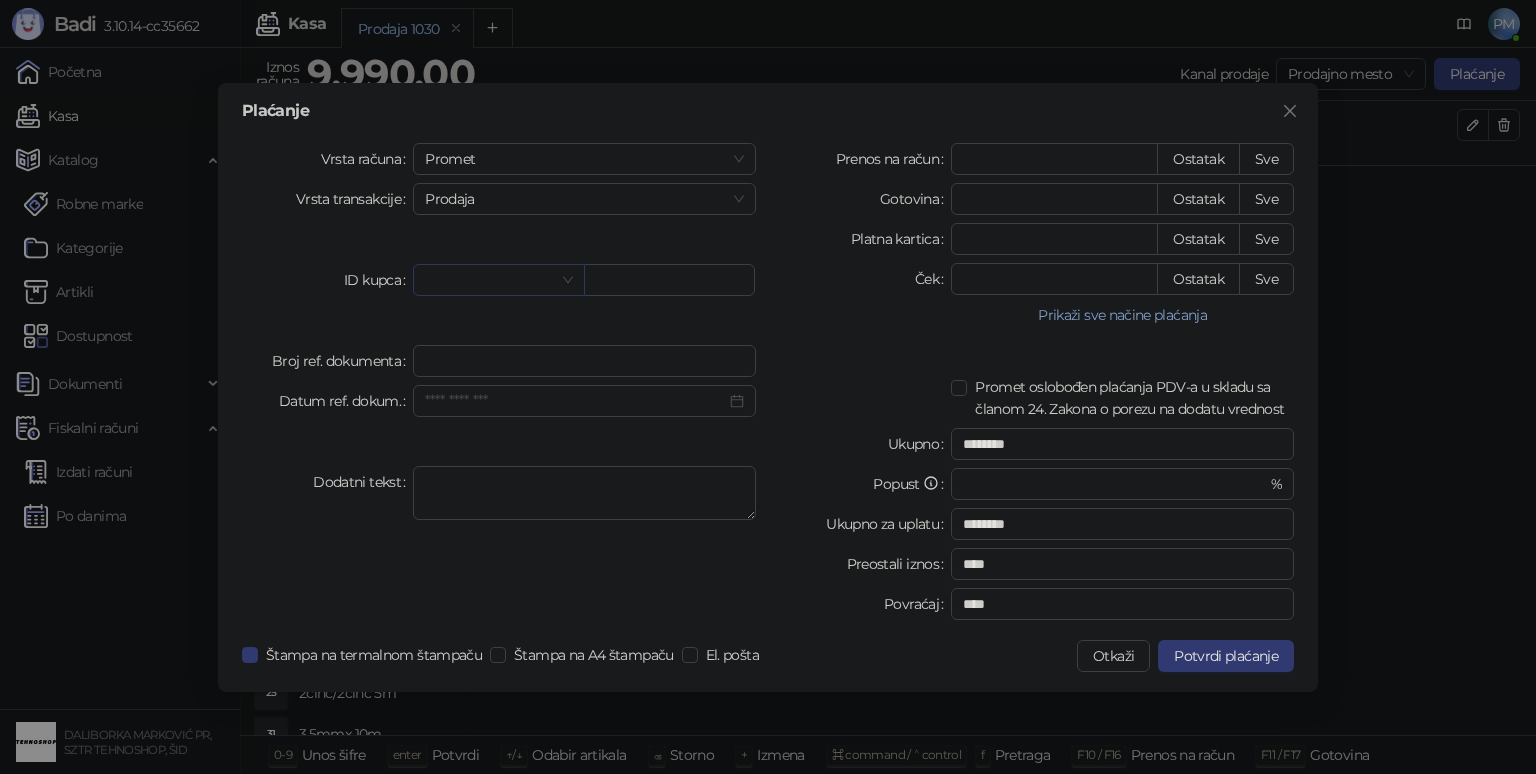 click at bounding box center (489, 280) 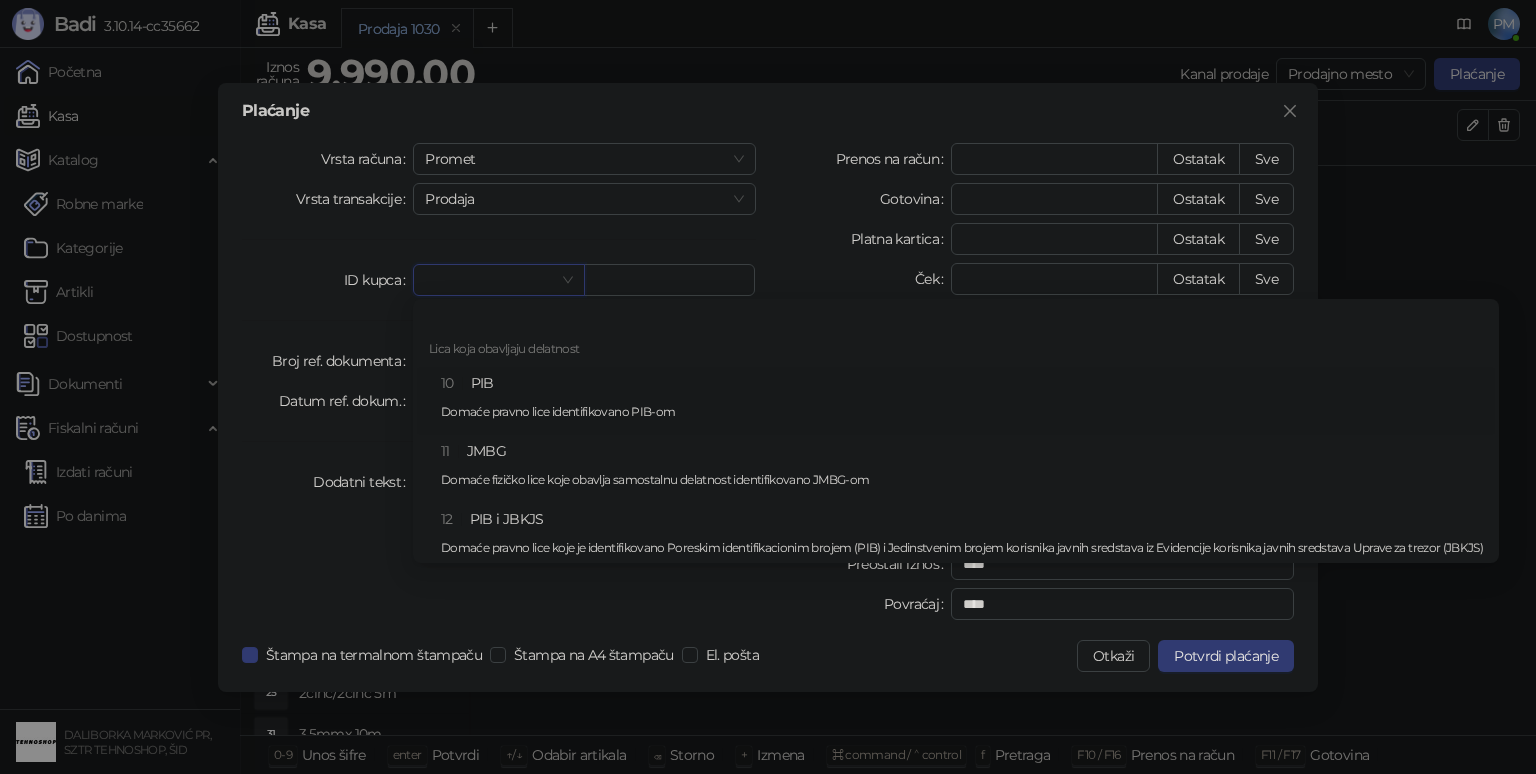 click on "10 PIB Domaće pravno lice identifikovano PIB-om" at bounding box center (962, 401) 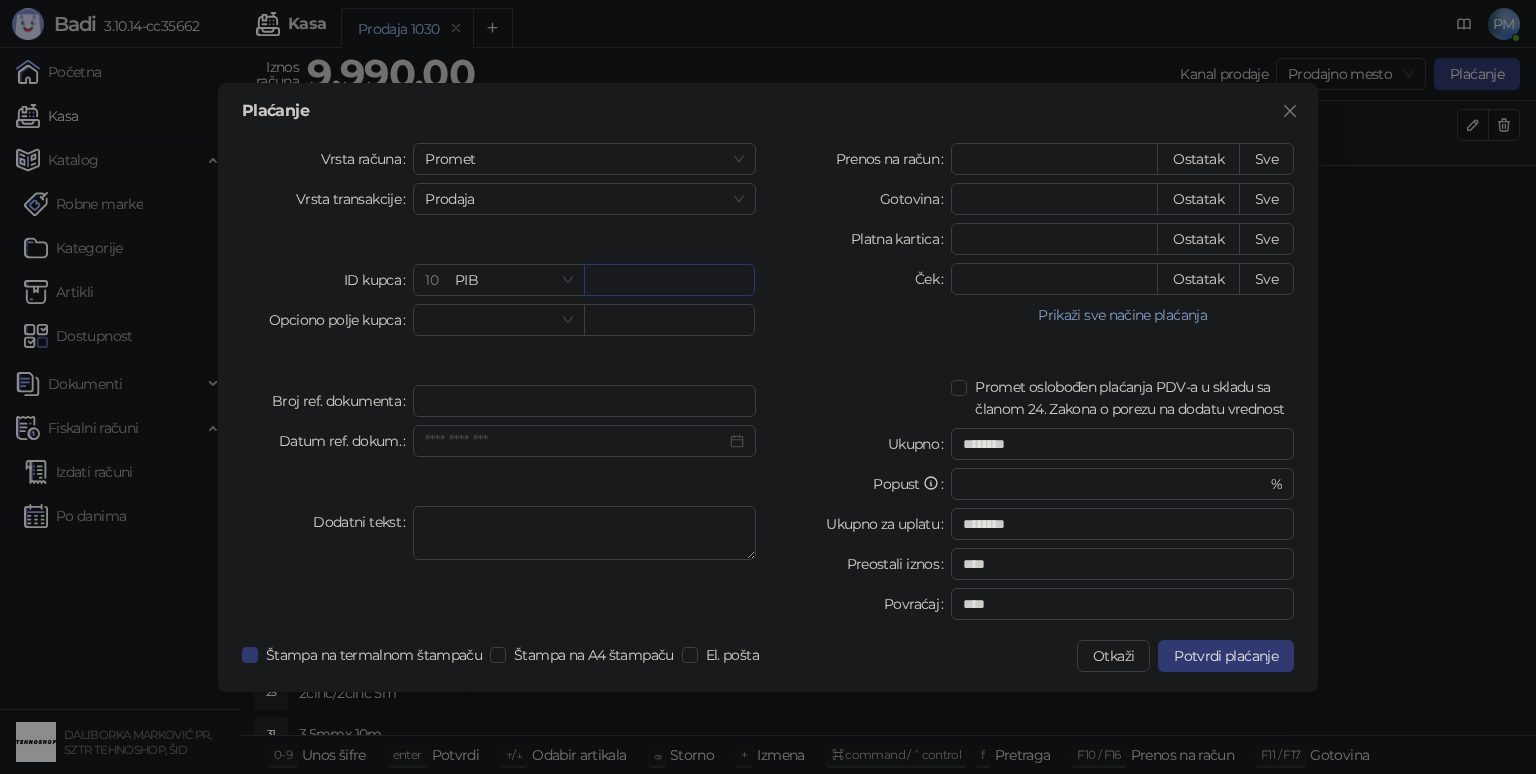 click at bounding box center [669, 280] 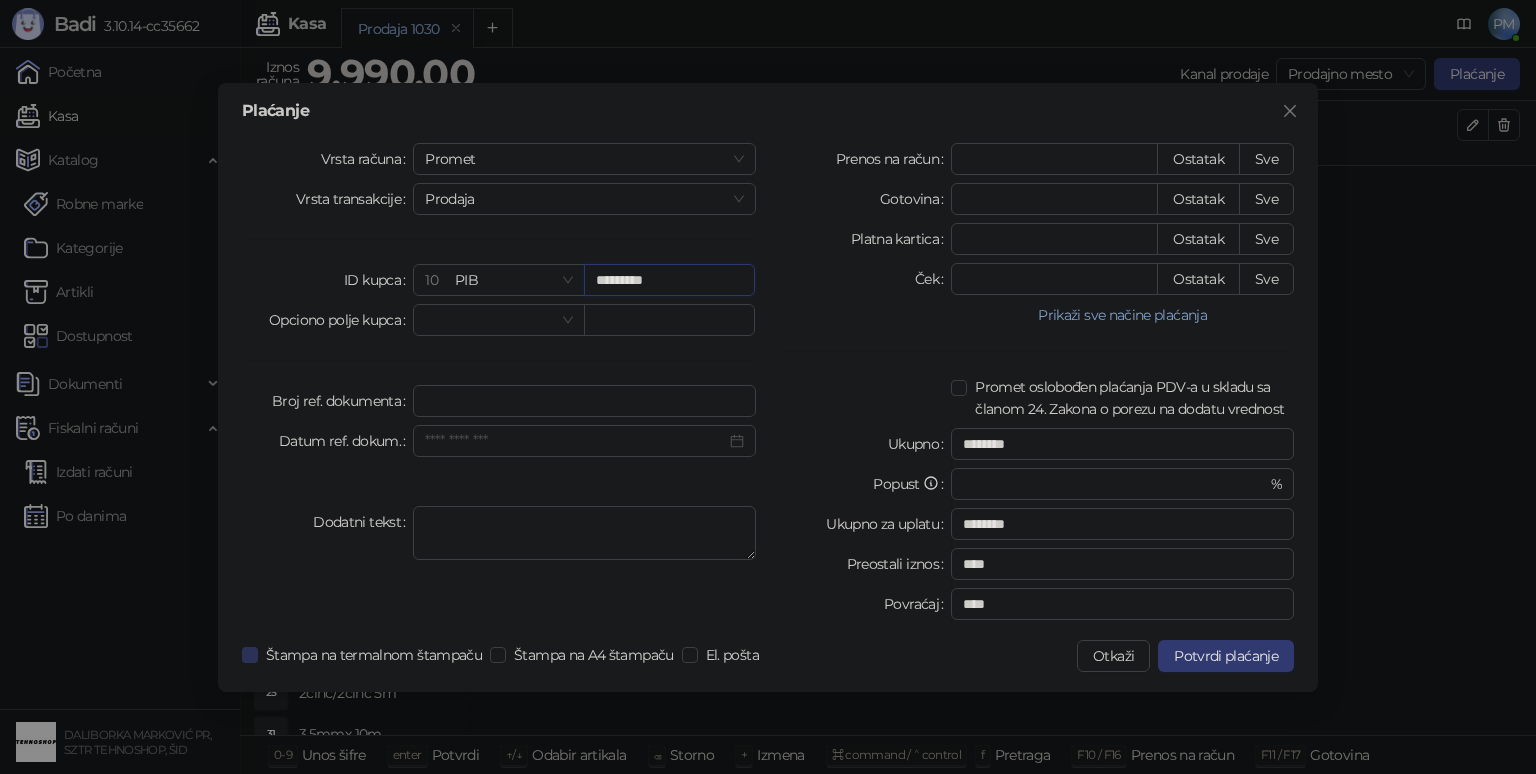 type on "*********" 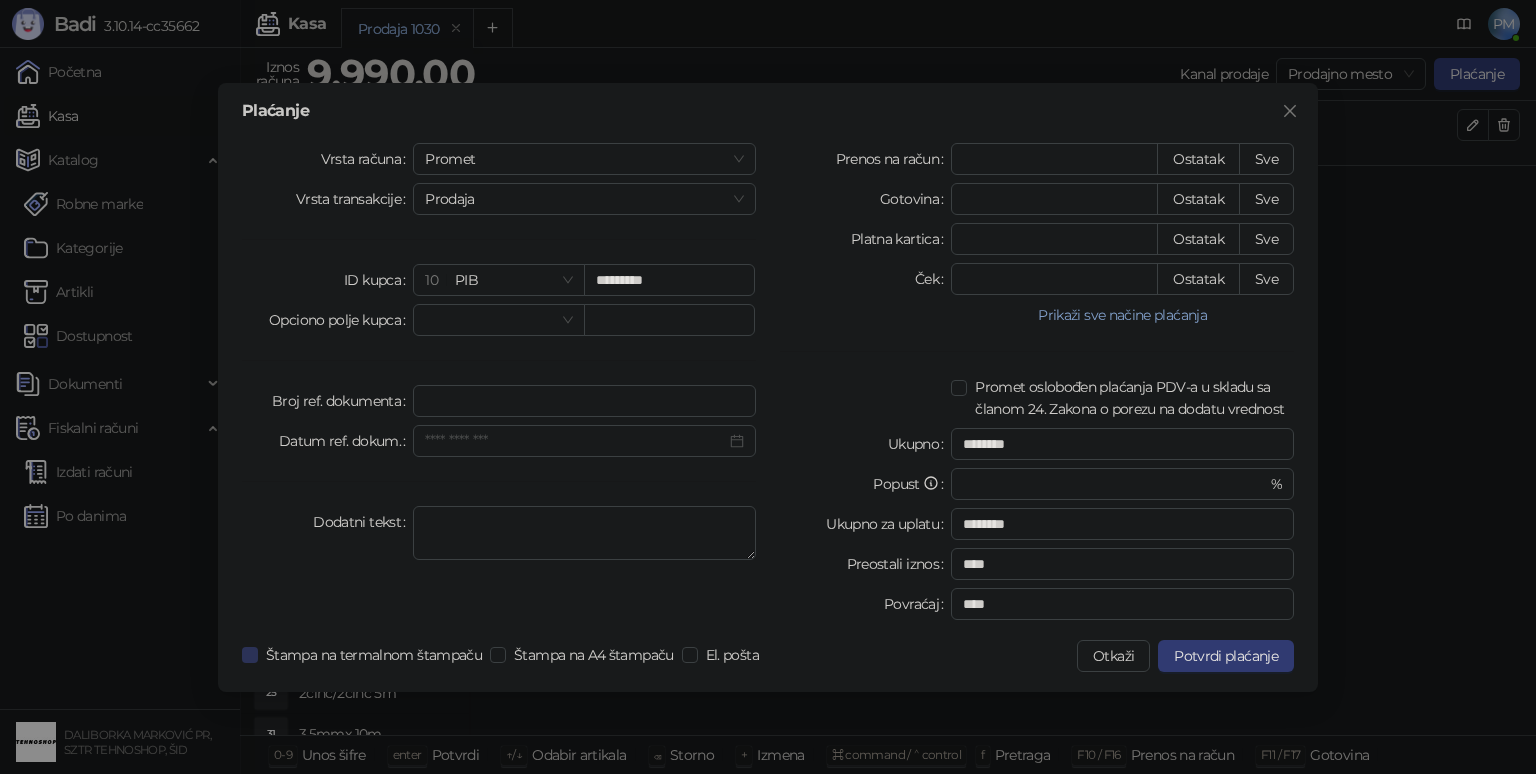 click on "Štampa na termalnom štampaču" at bounding box center [374, 655] 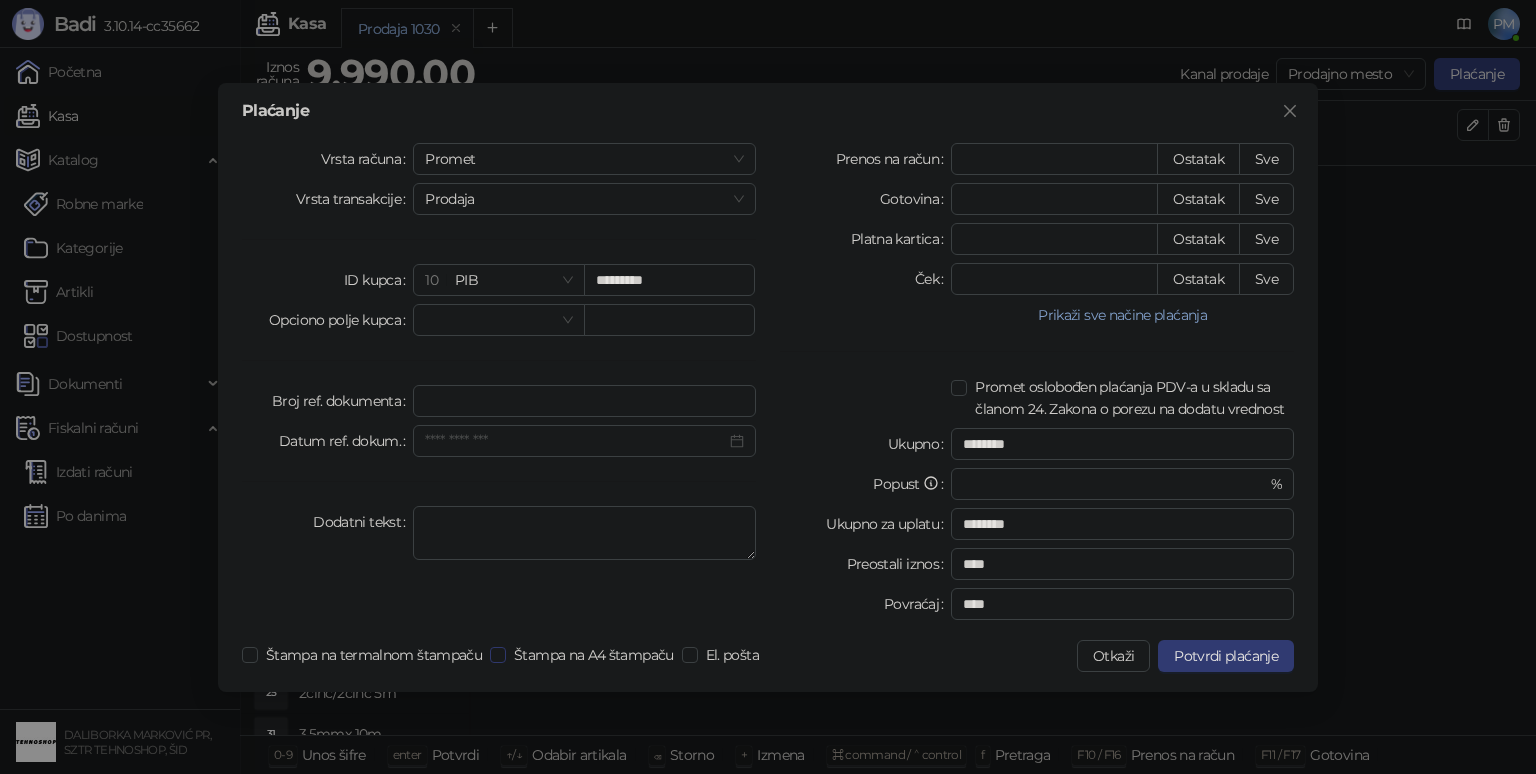 click on "Štampa na A4 štampaču" at bounding box center [594, 655] 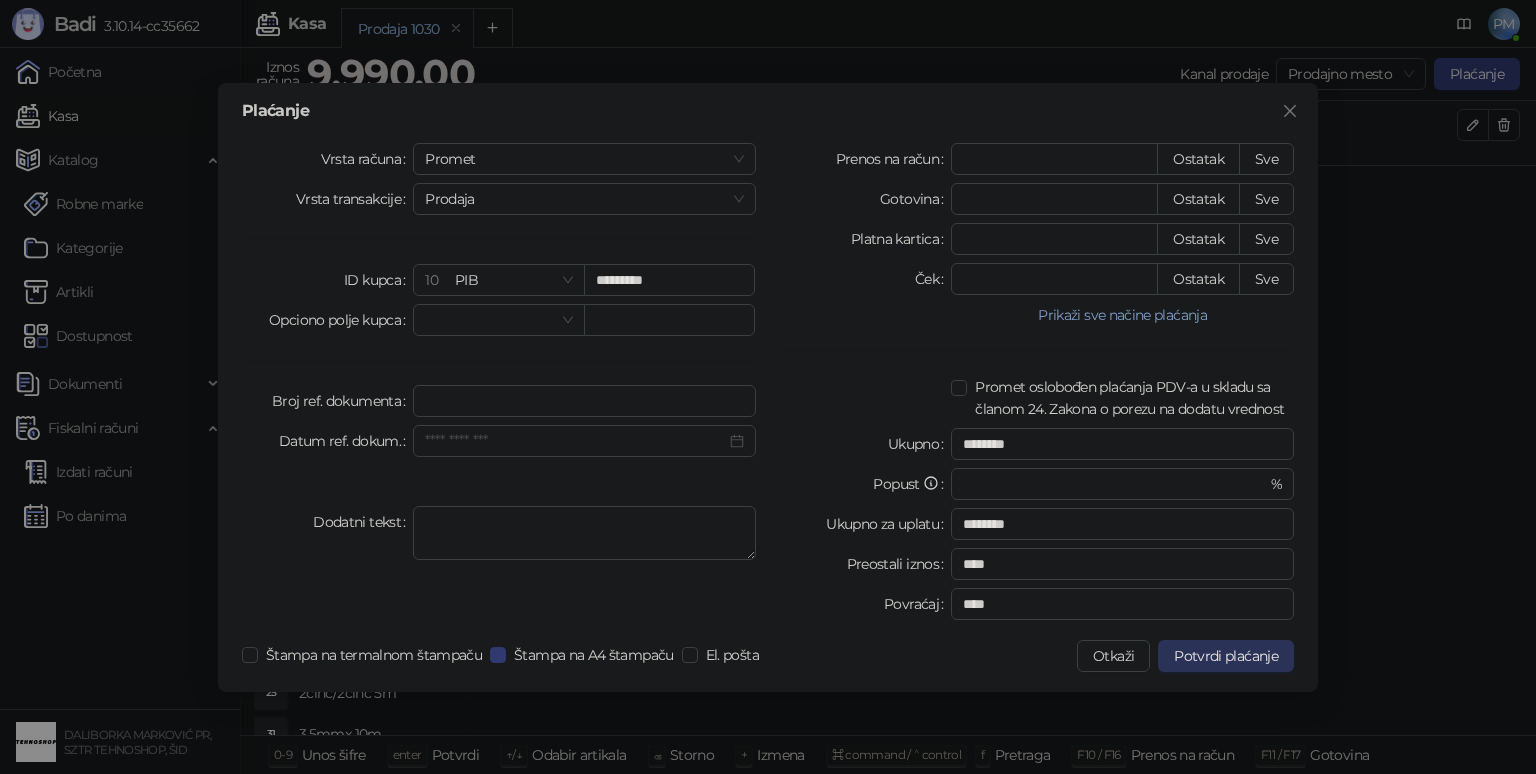 click on "Potvrdi plaćanje" at bounding box center (1226, 656) 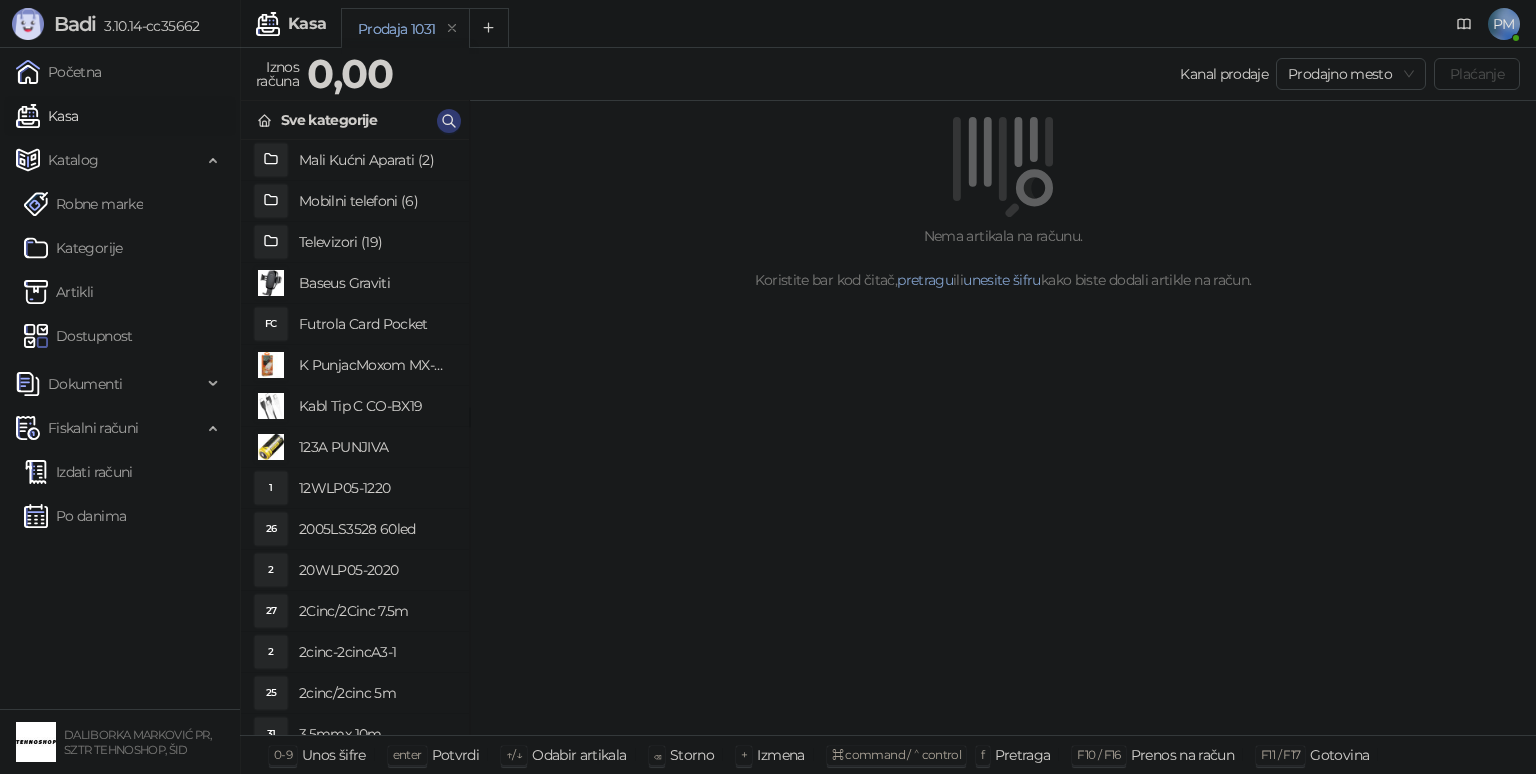 drag, startPoint x: 87, startPoint y: 517, endPoint x: 134, endPoint y: 562, distance: 65.06919 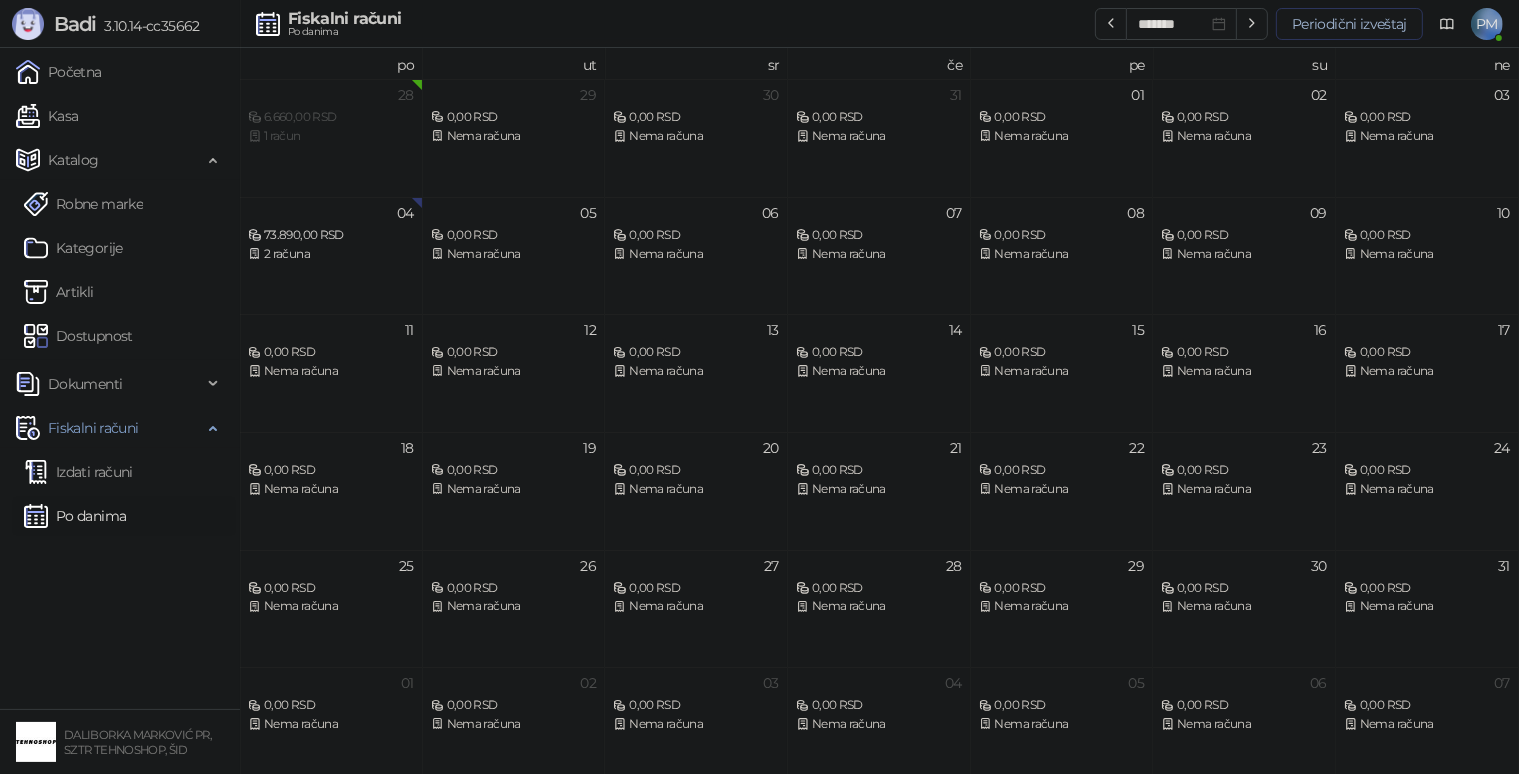 click on "Periodični izveštaj" at bounding box center (1349, 24) 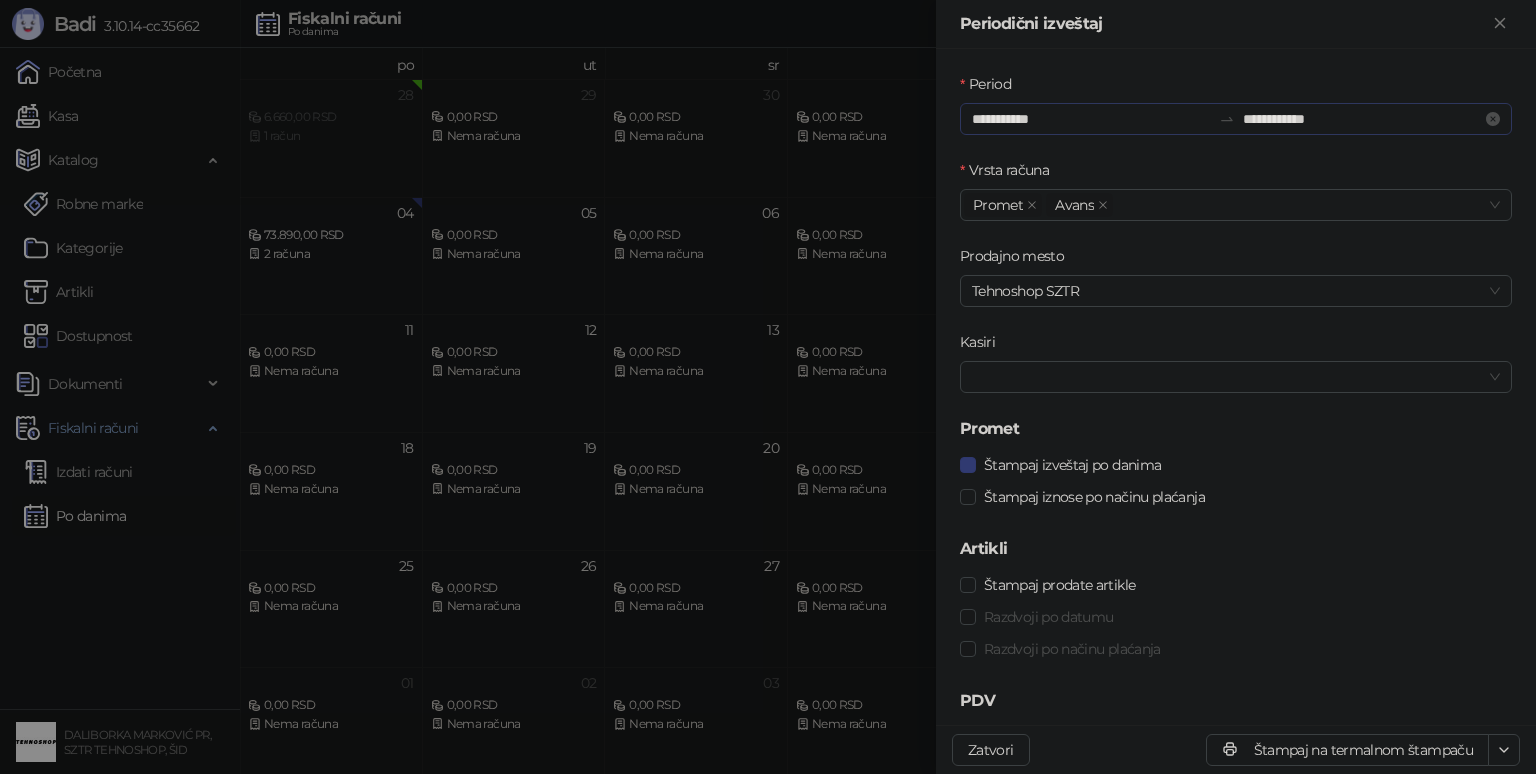 click 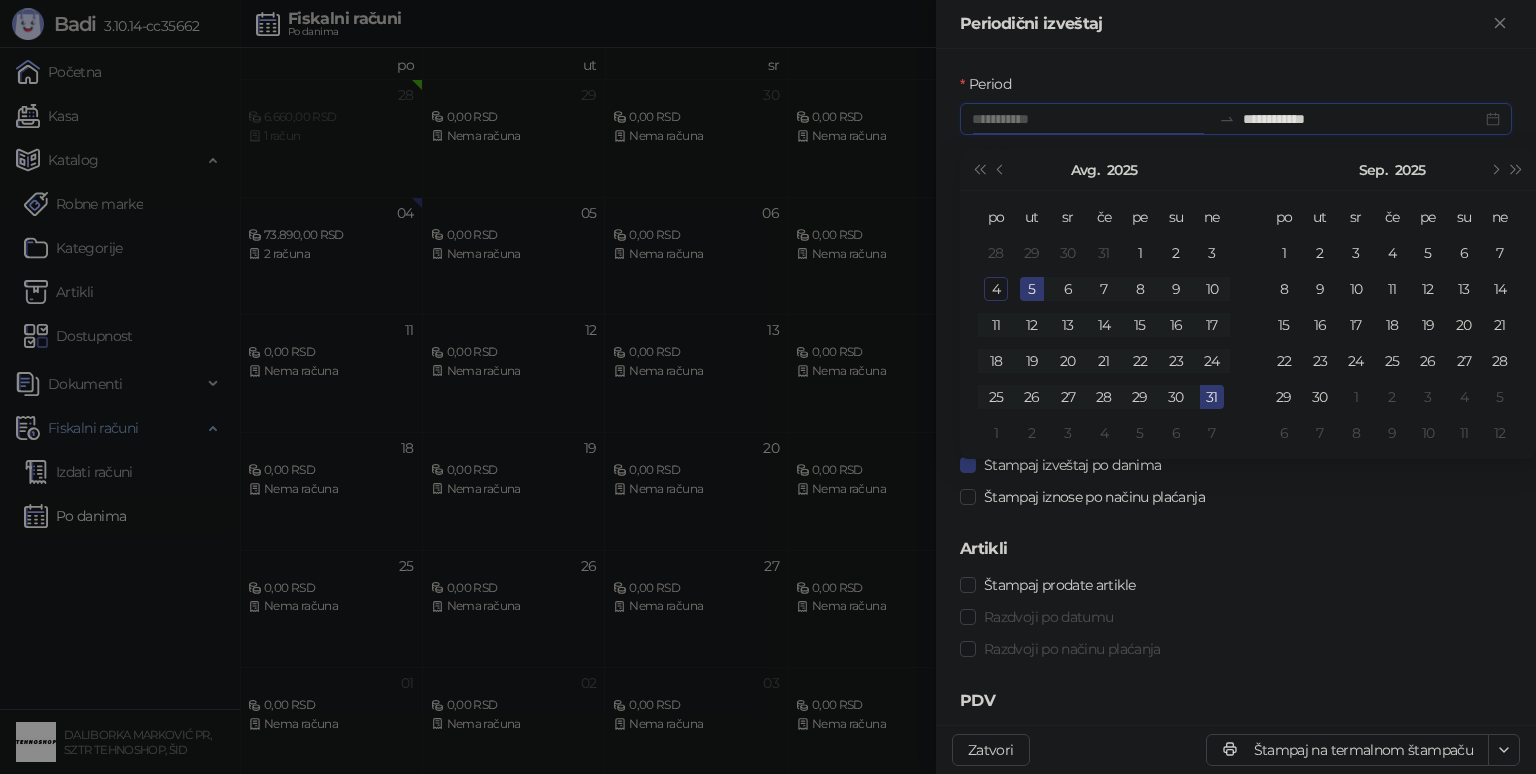 type on "**********" 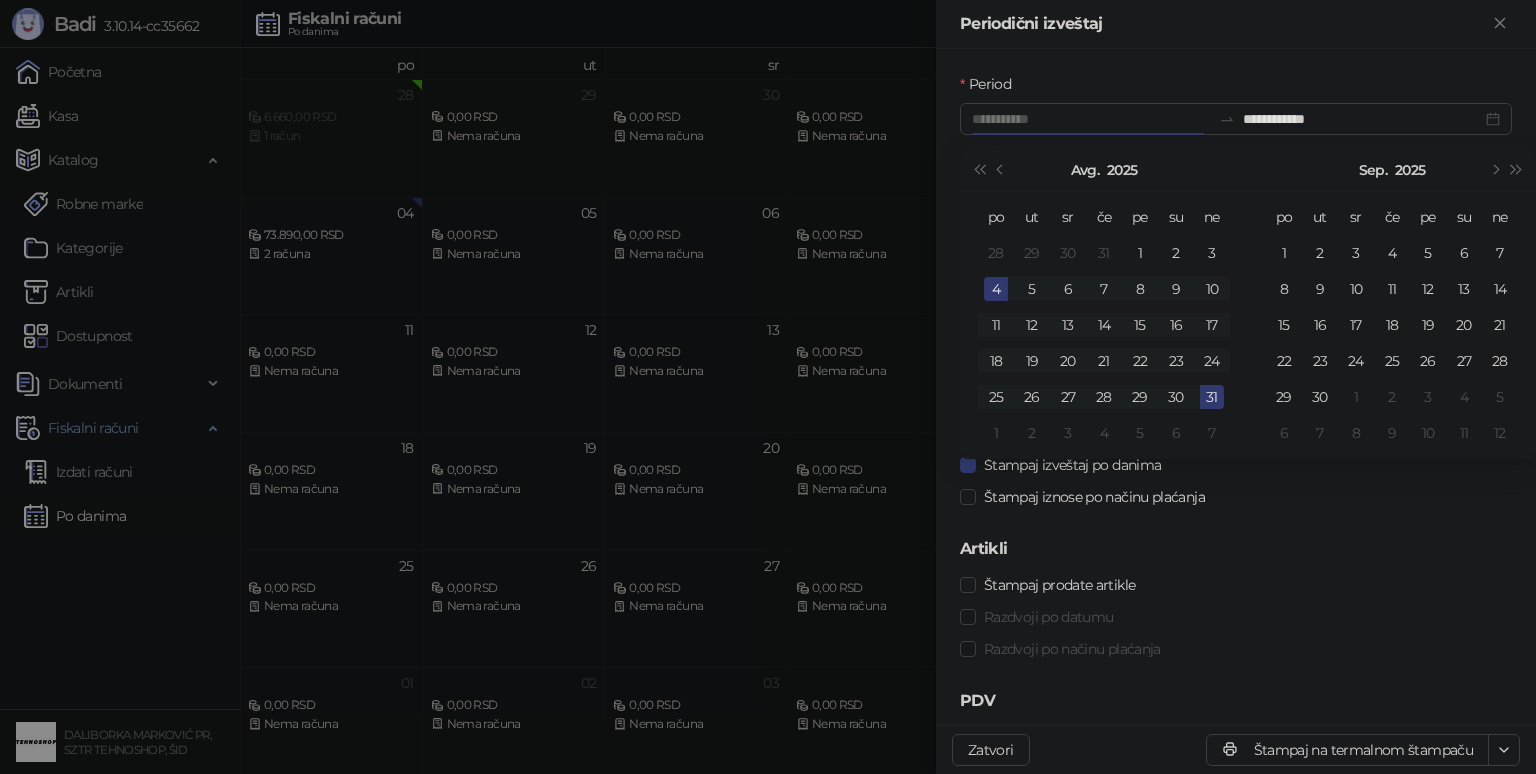 click on "4" at bounding box center (996, 289) 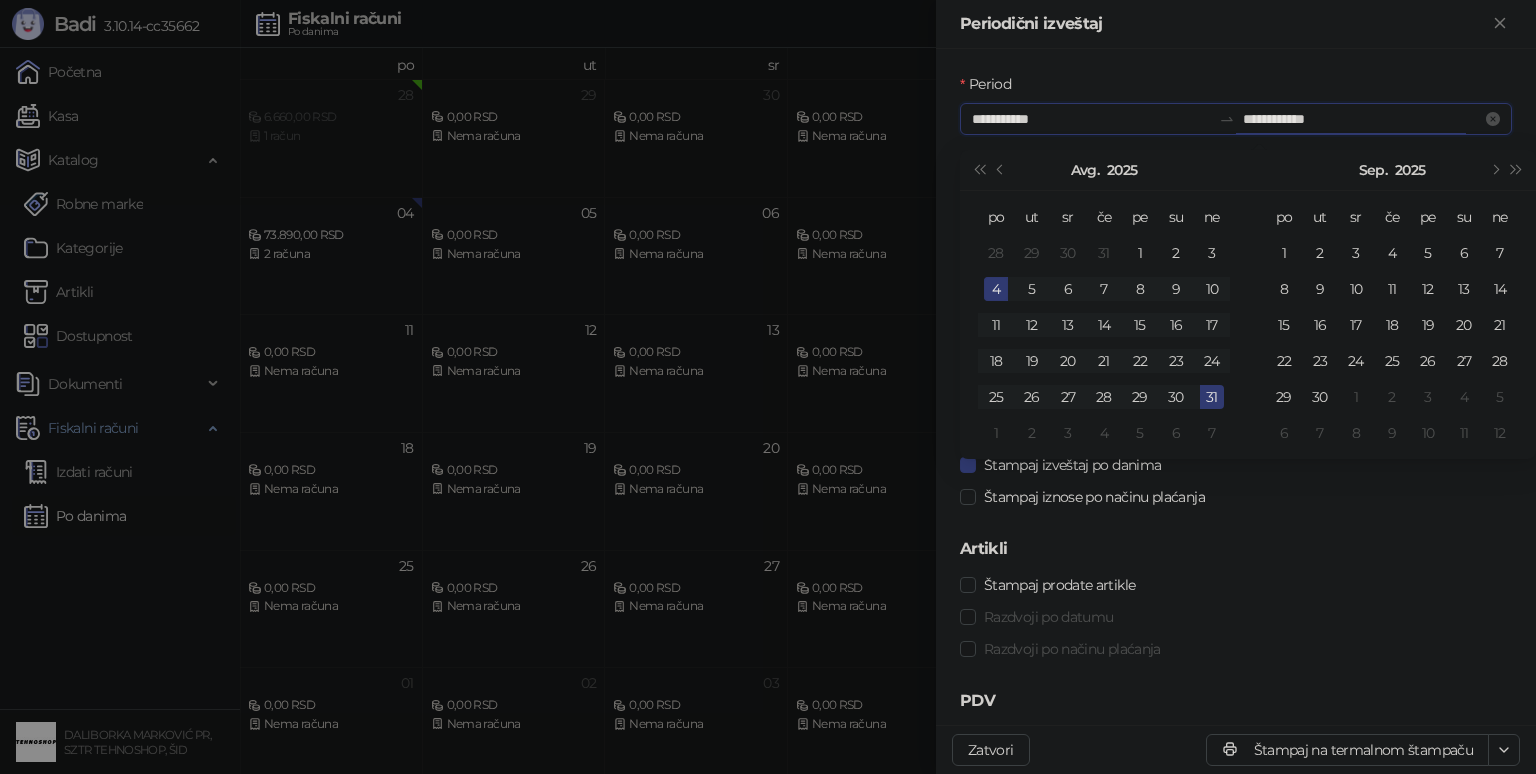 click on "**********" at bounding box center [1362, 119] 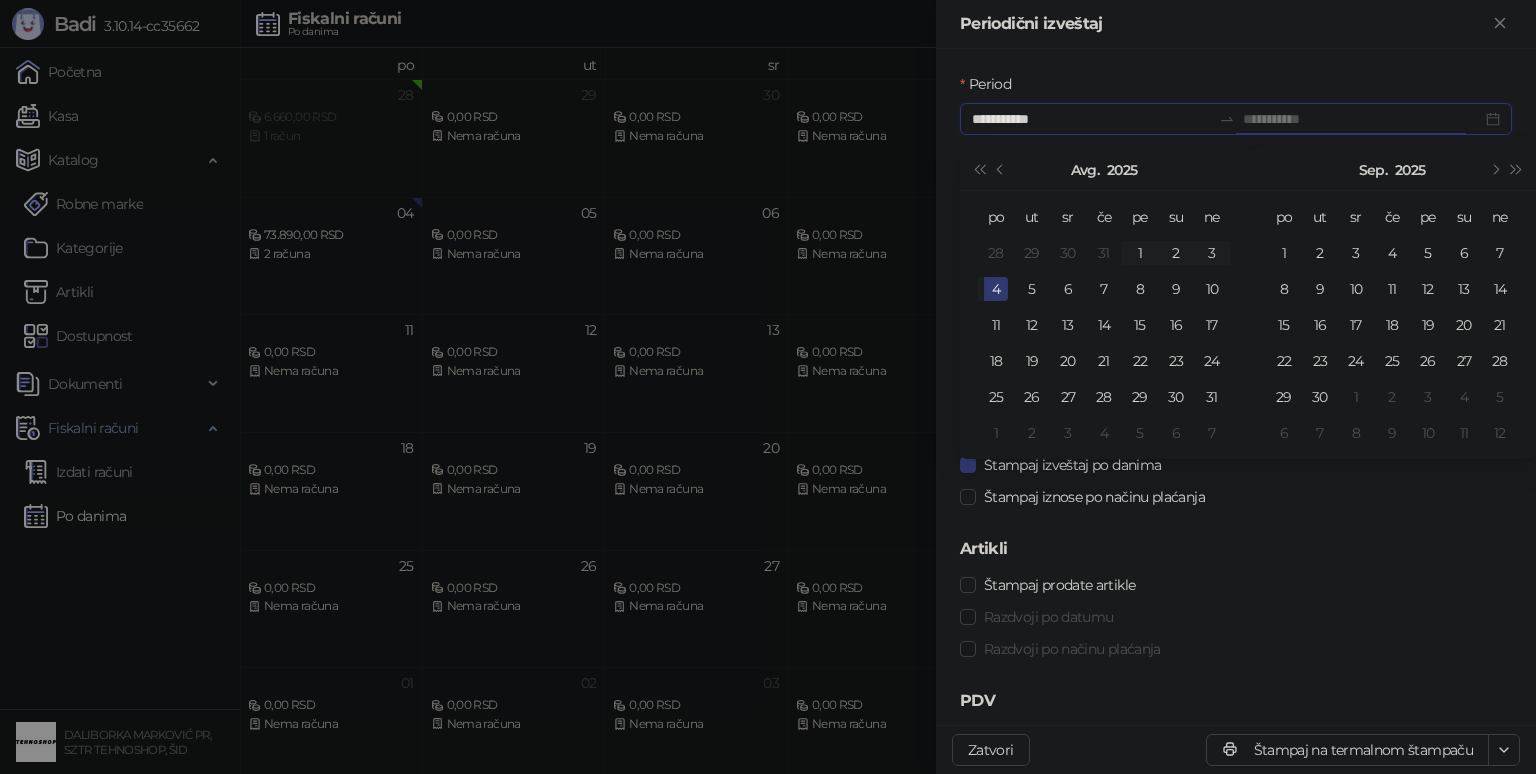 type on "**********" 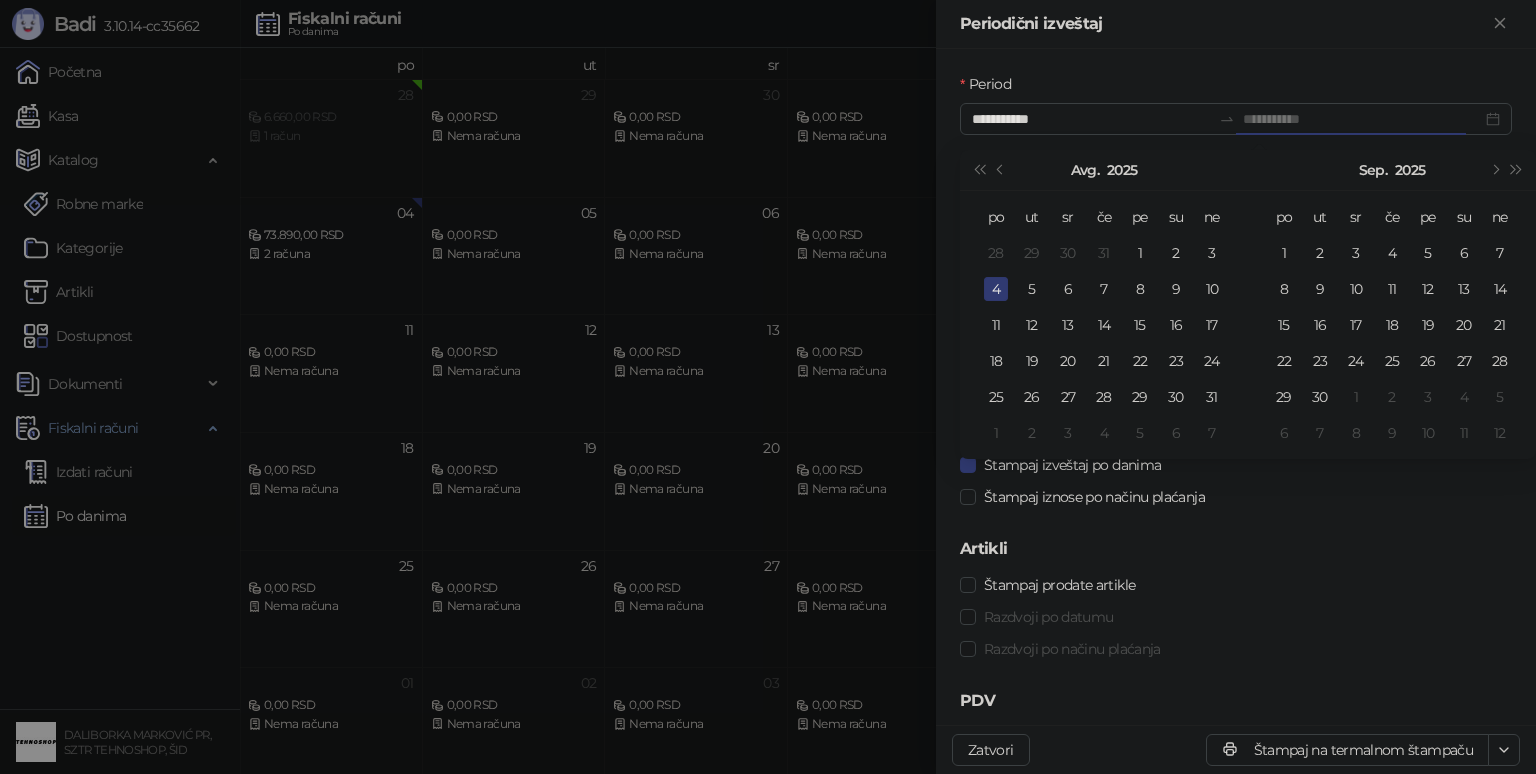 click on "4" at bounding box center [996, 289] 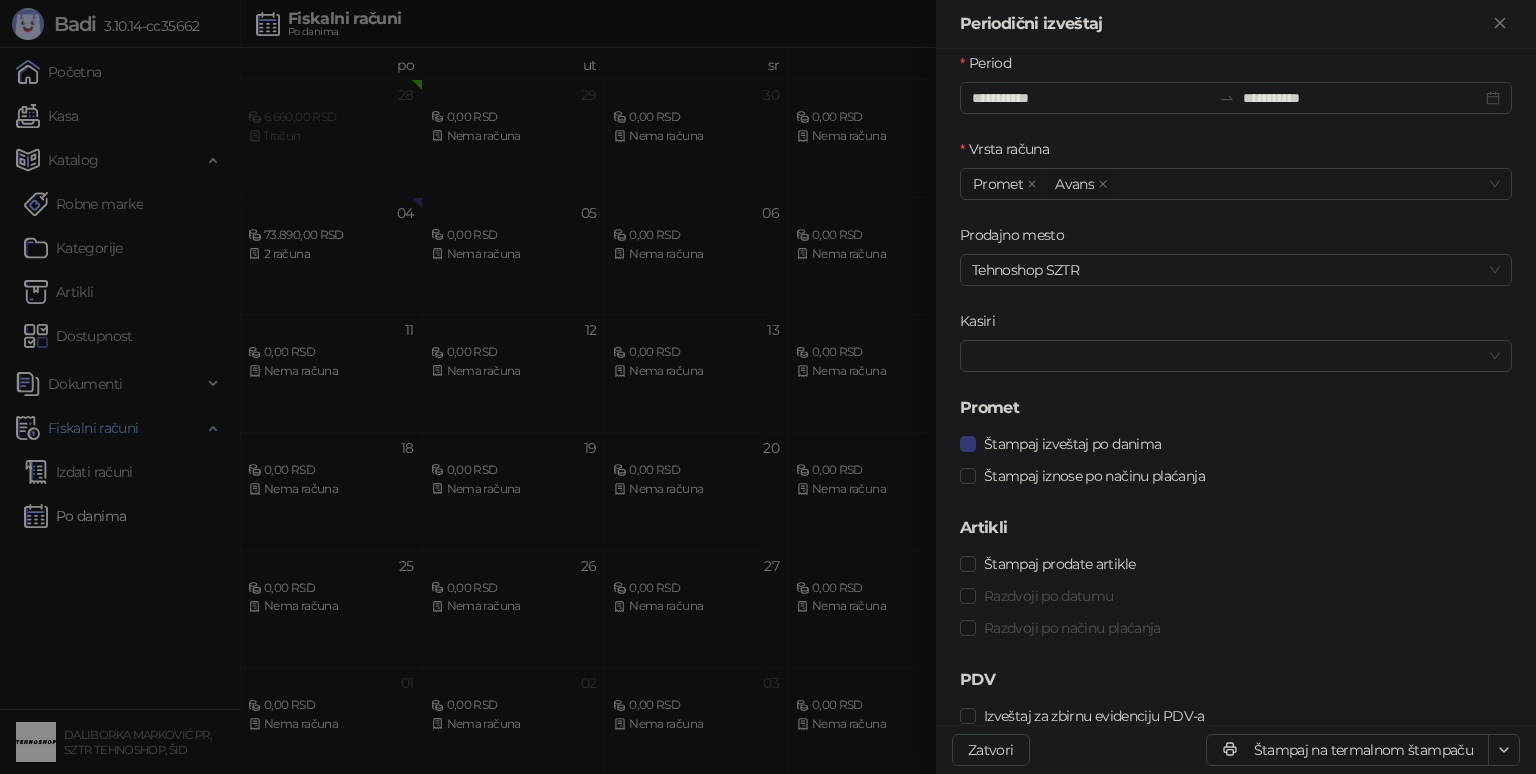 scroll, scrollTop: 28, scrollLeft: 0, axis: vertical 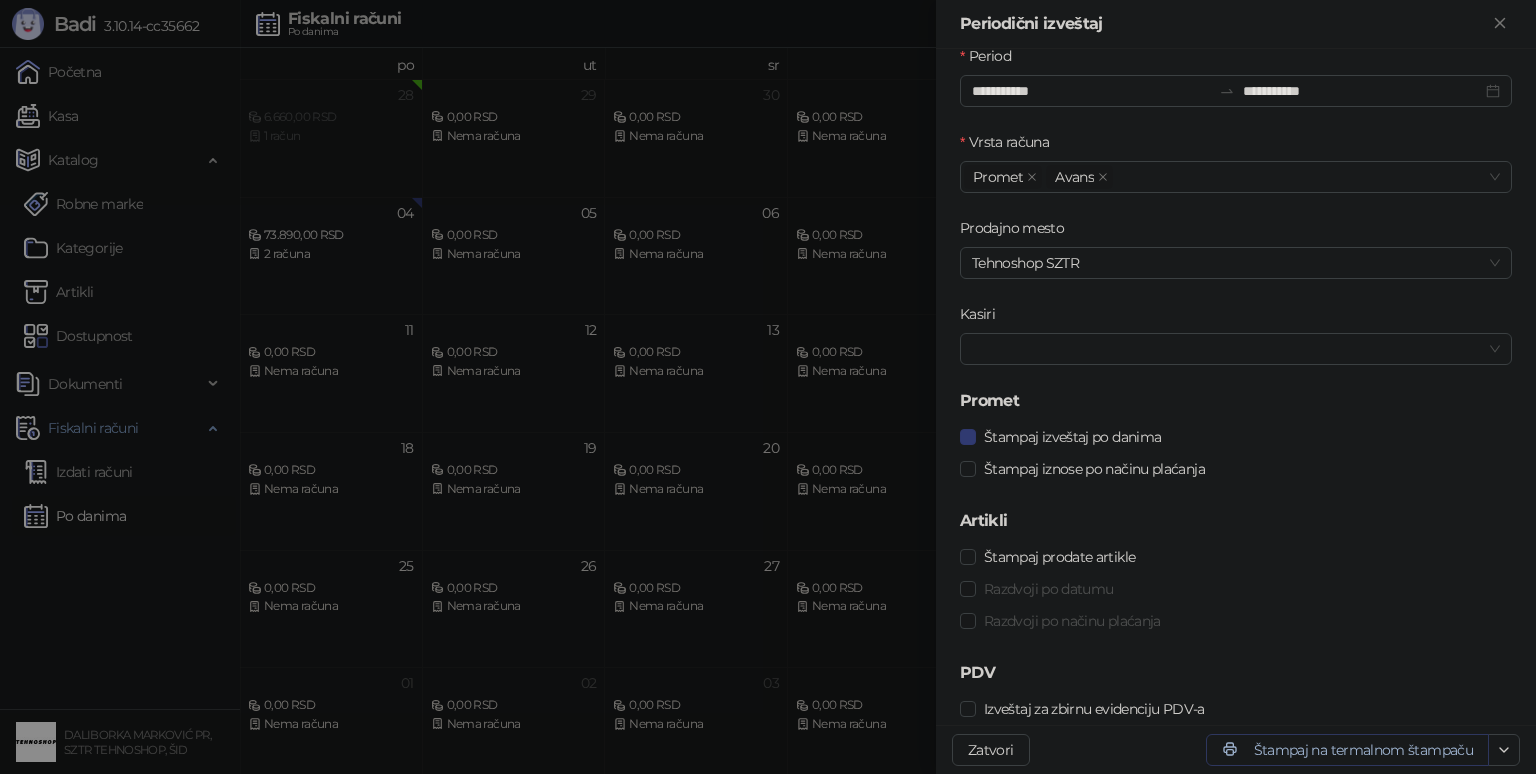 click on "Štampaj na termalnom štampaču" at bounding box center (1347, 750) 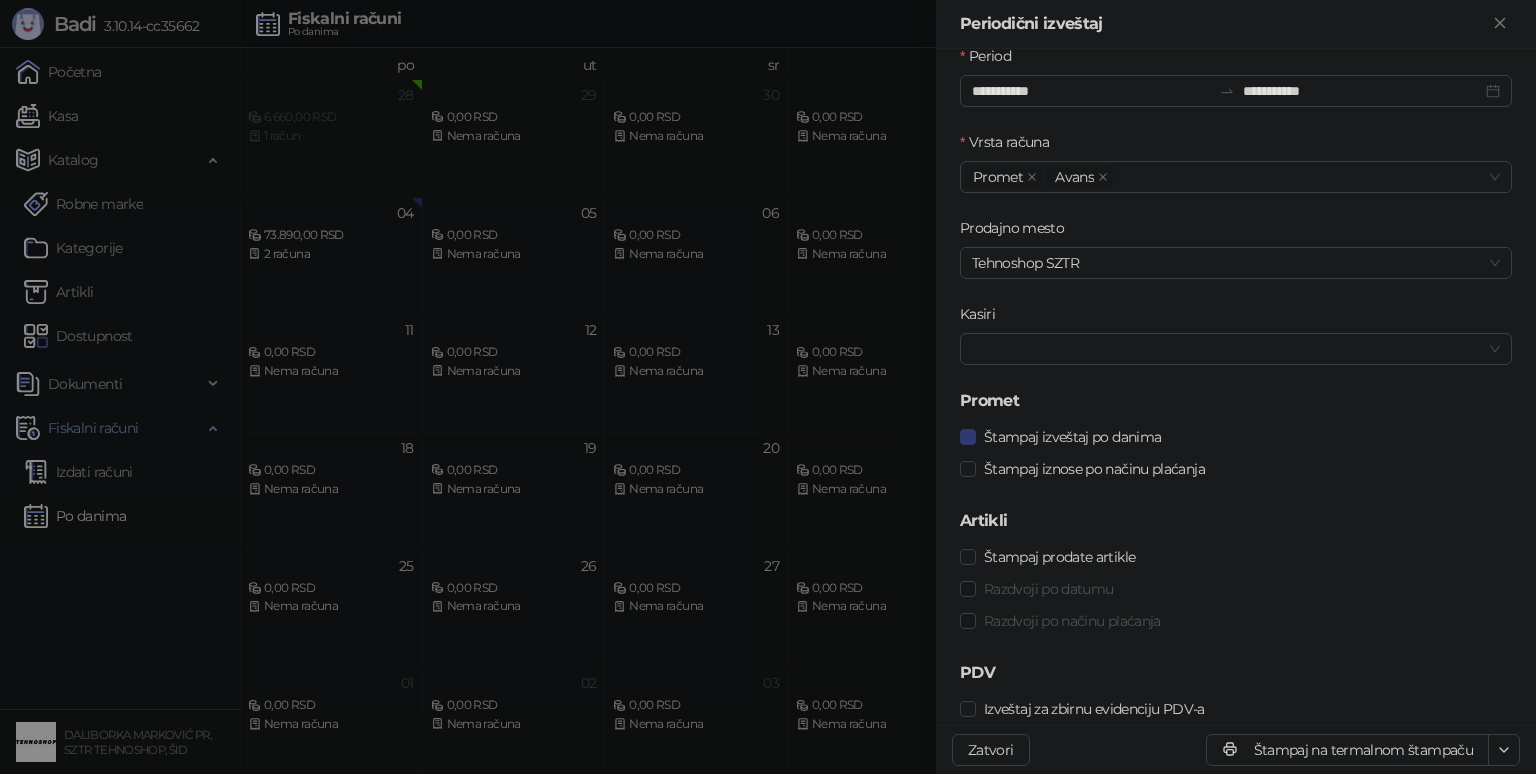 click at bounding box center (768, 387) 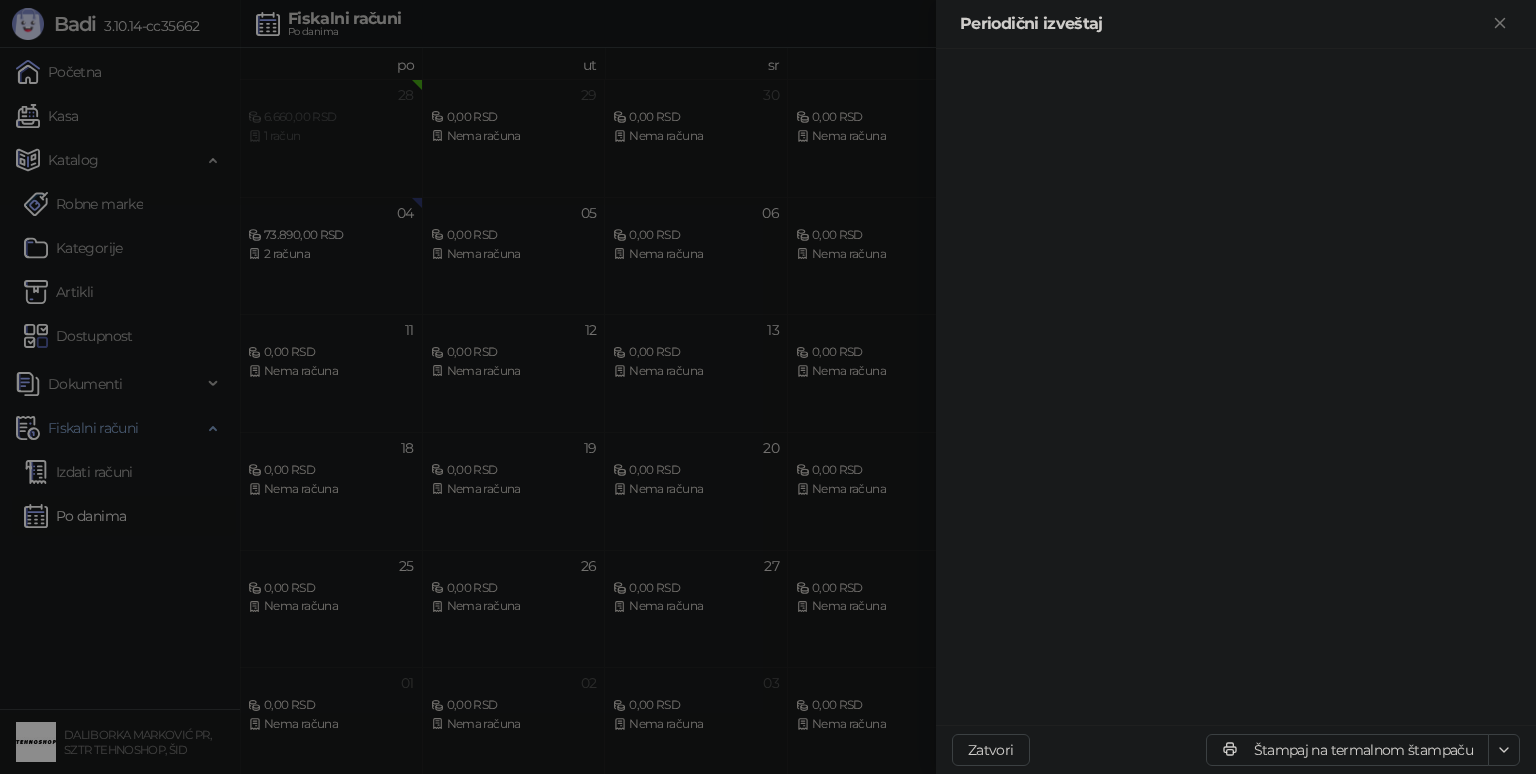 scroll, scrollTop: 0, scrollLeft: 0, axis: both 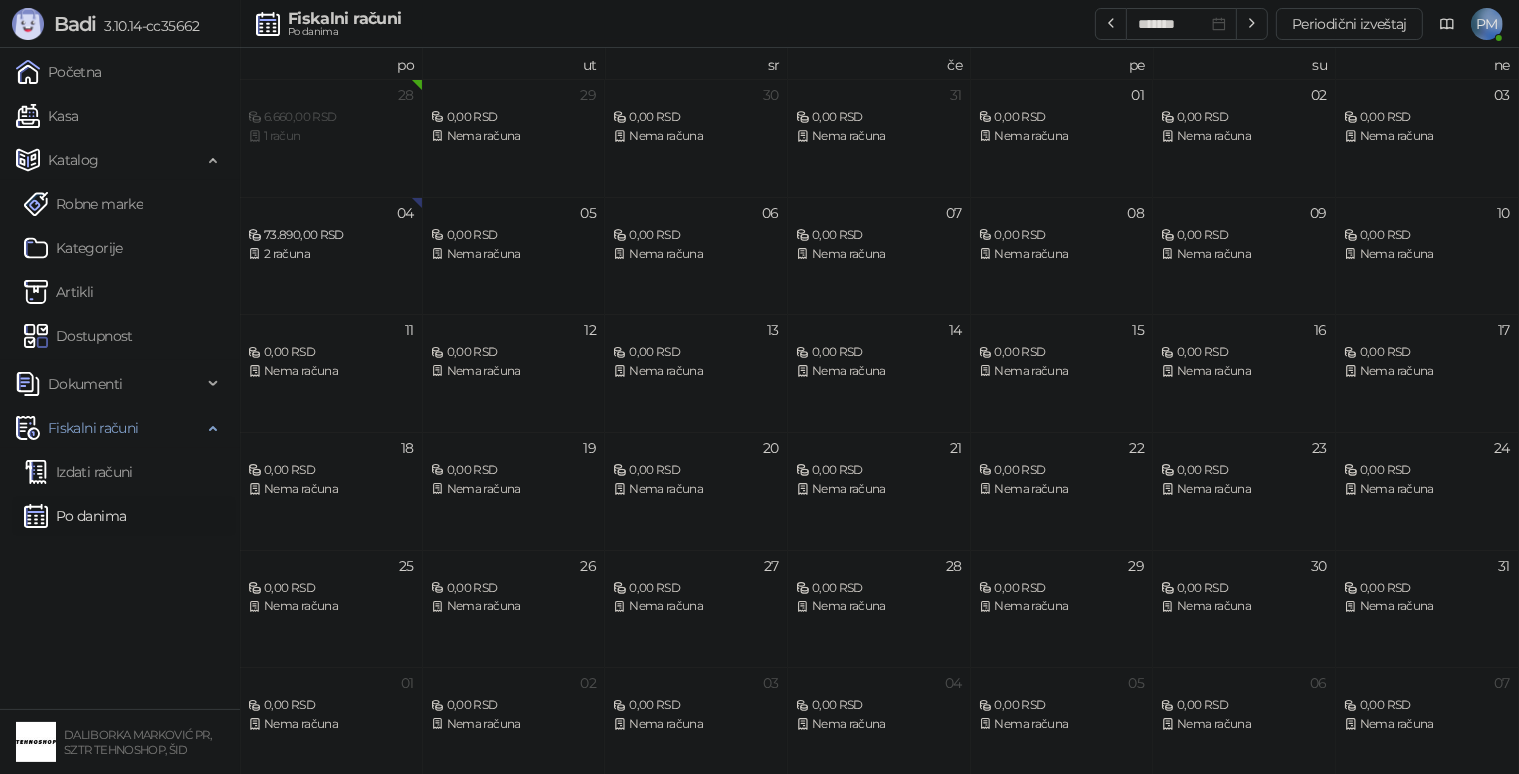 click on "Nema računa" at bounding box center (514, 254) 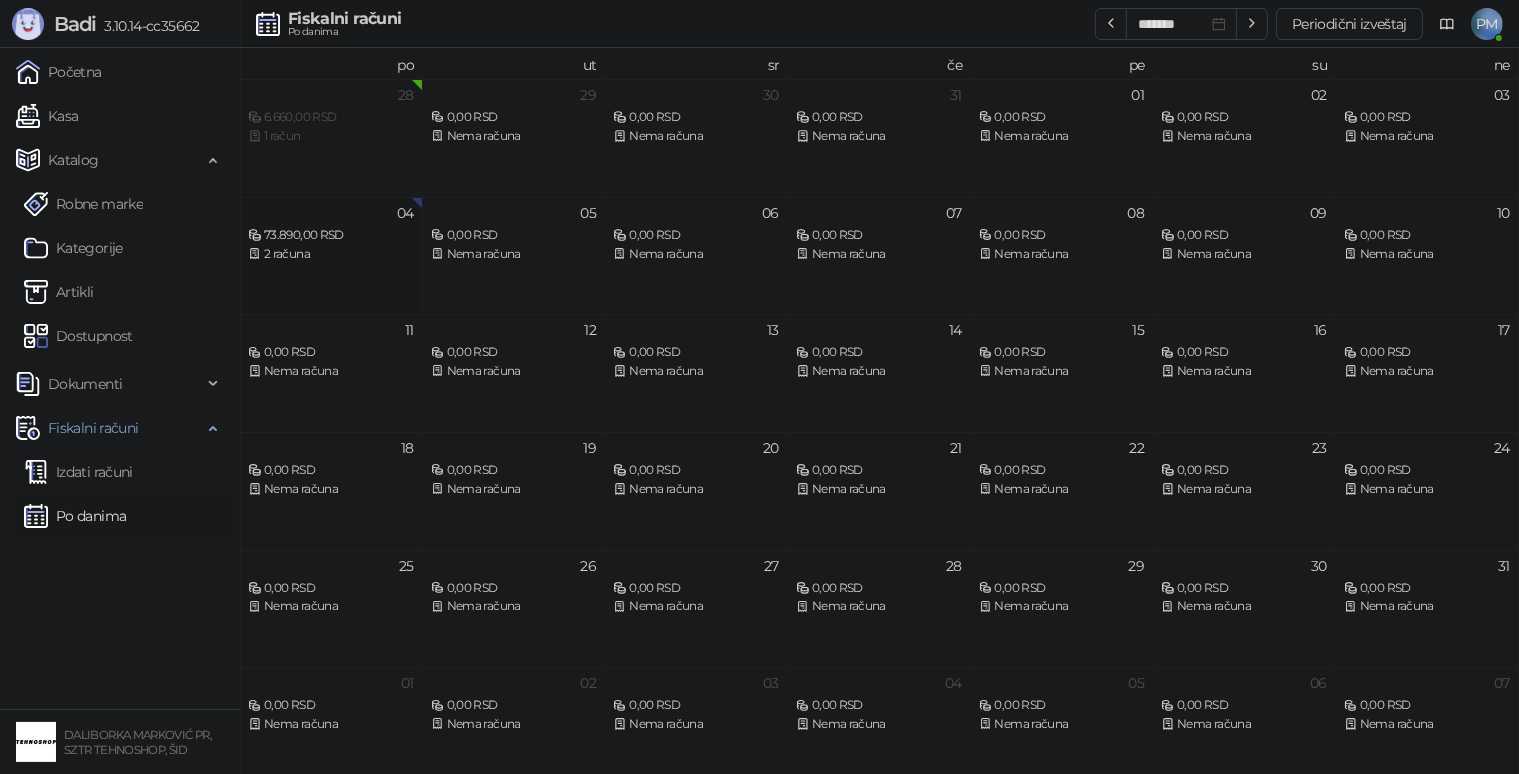 click on "2 računa" at bounding box center [331, 254] 